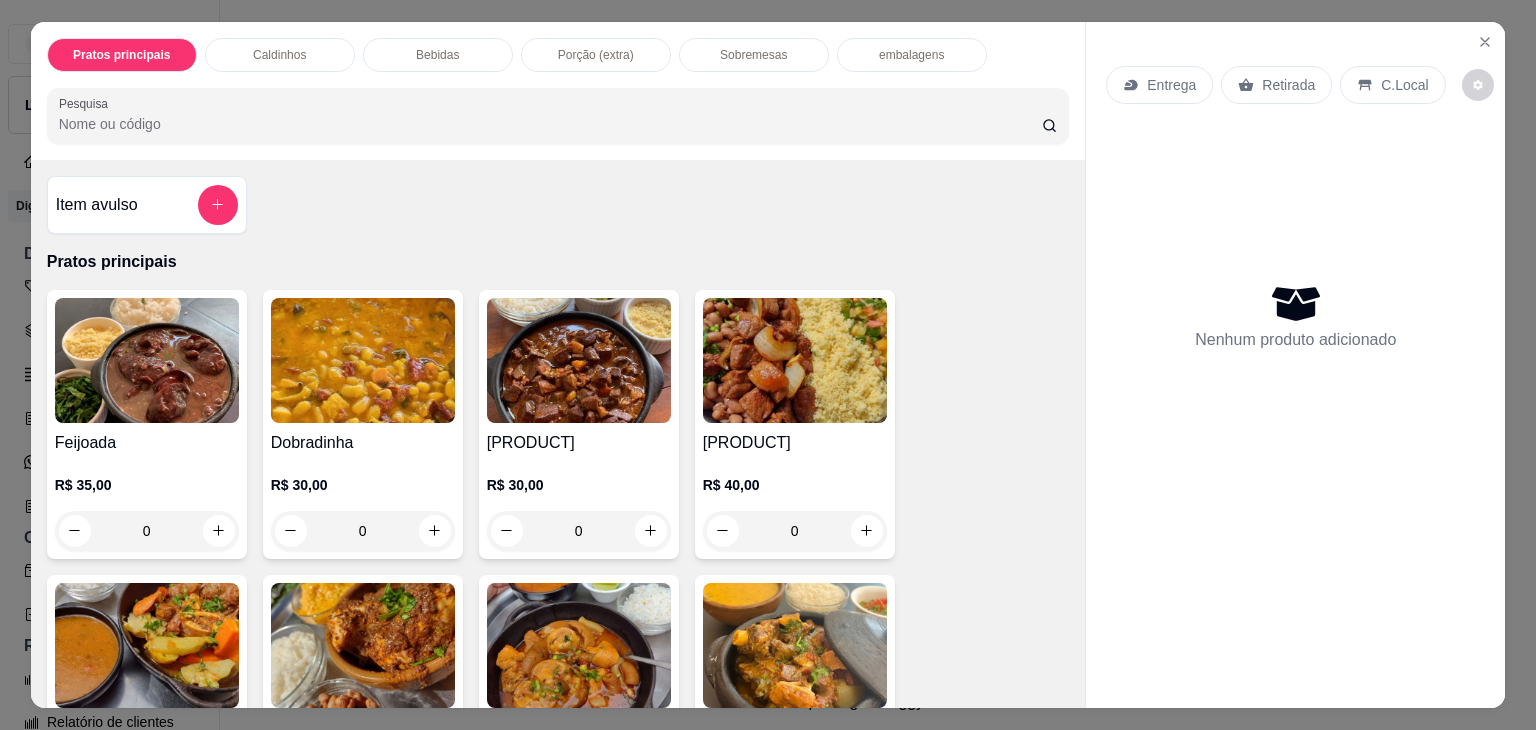scroll, scrollTop: 0, scrollLeft: 0, axis: both 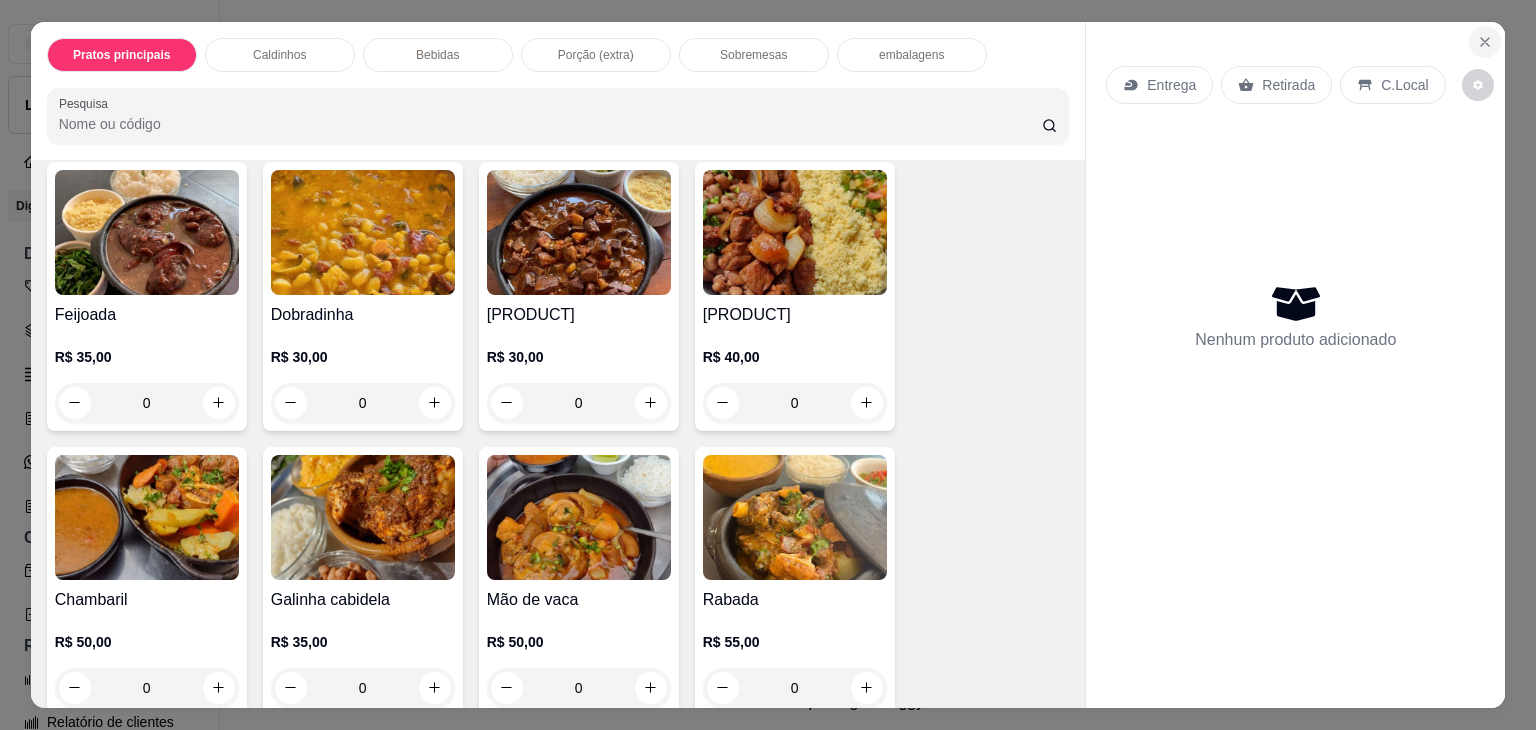 click 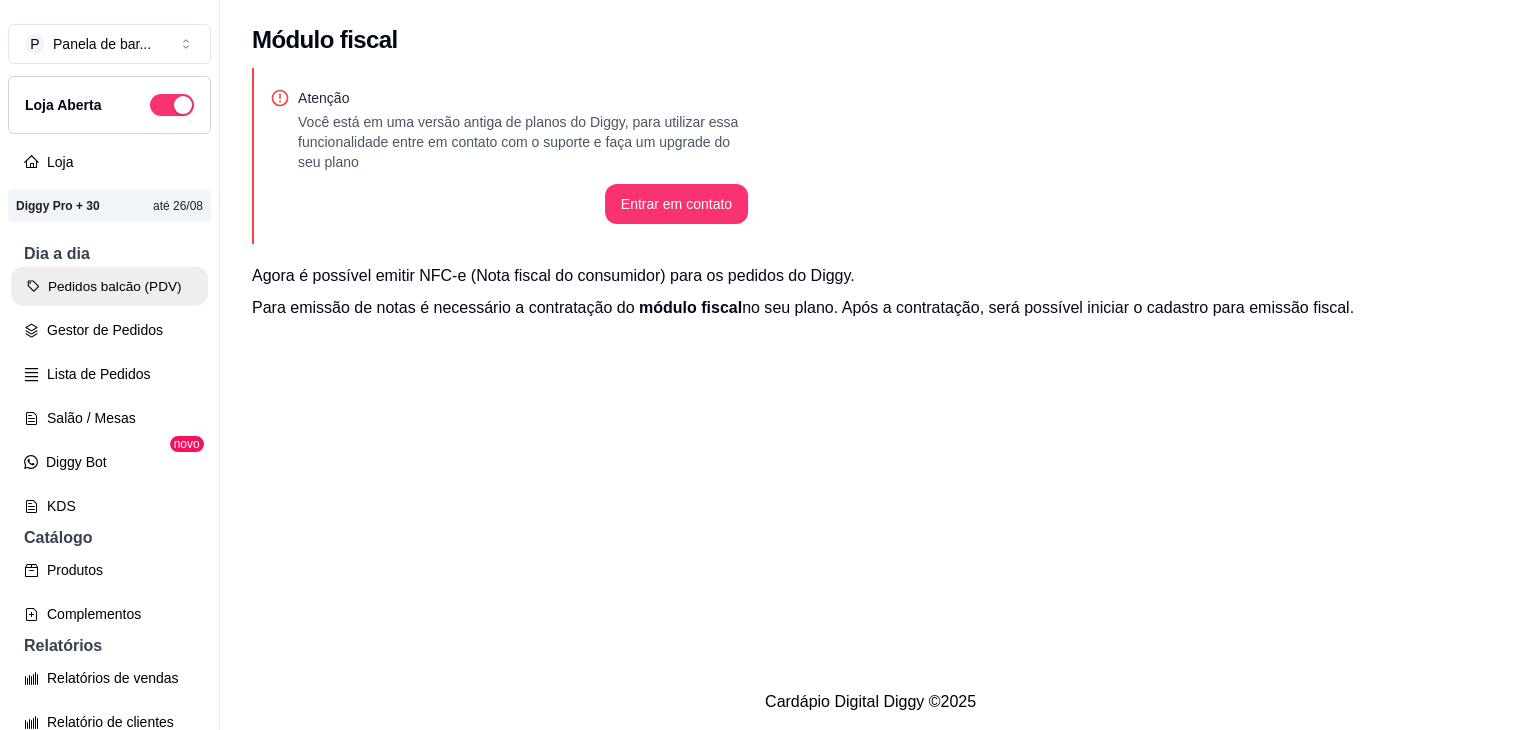 click on "Pedidos balcão (PDV)" at bounding box center [109, 286] 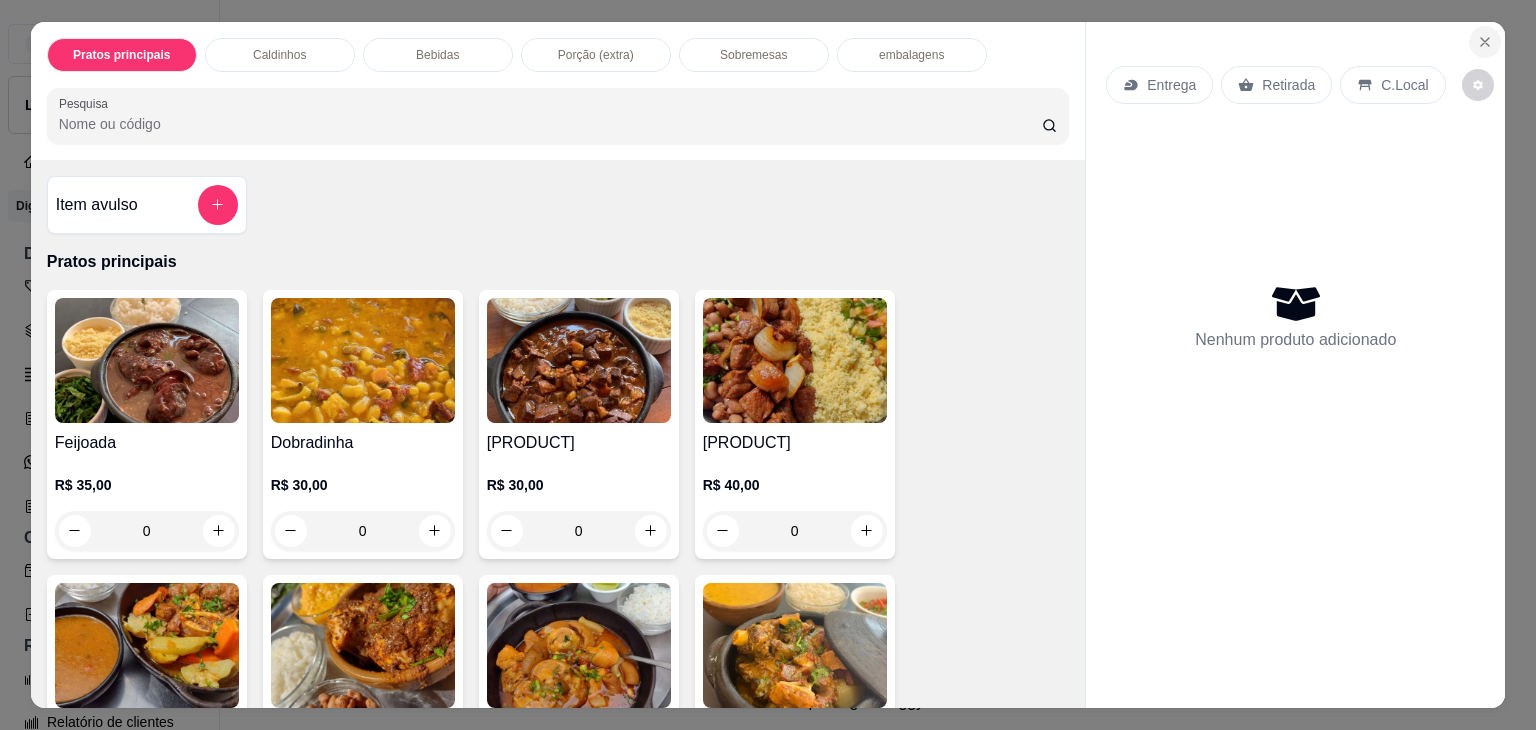 click on "Entrega Retirada C.Local Nenhum produto adicionado" at bounding box center (1295, 349) 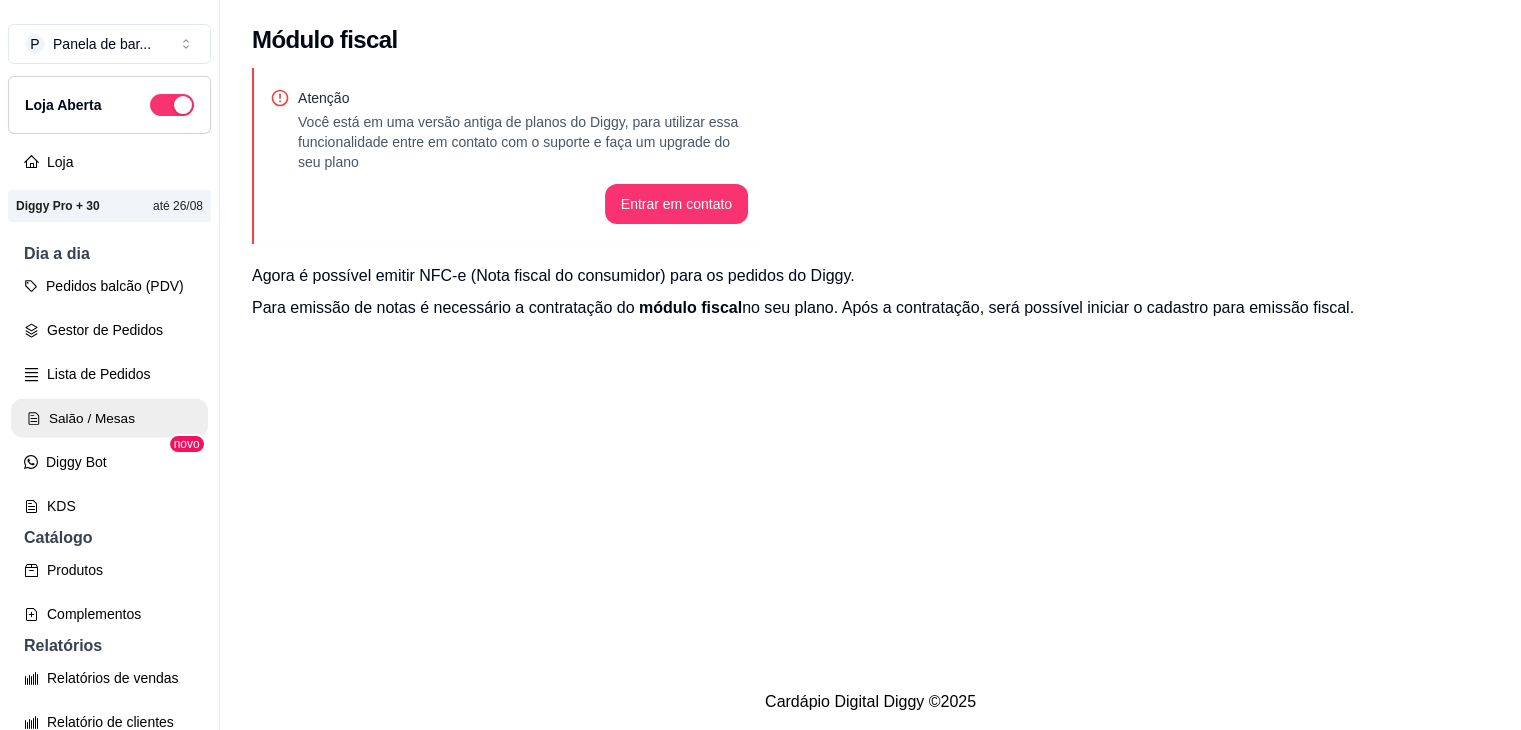 click on "Salão / Mesas" at bounding box center [109, 418] 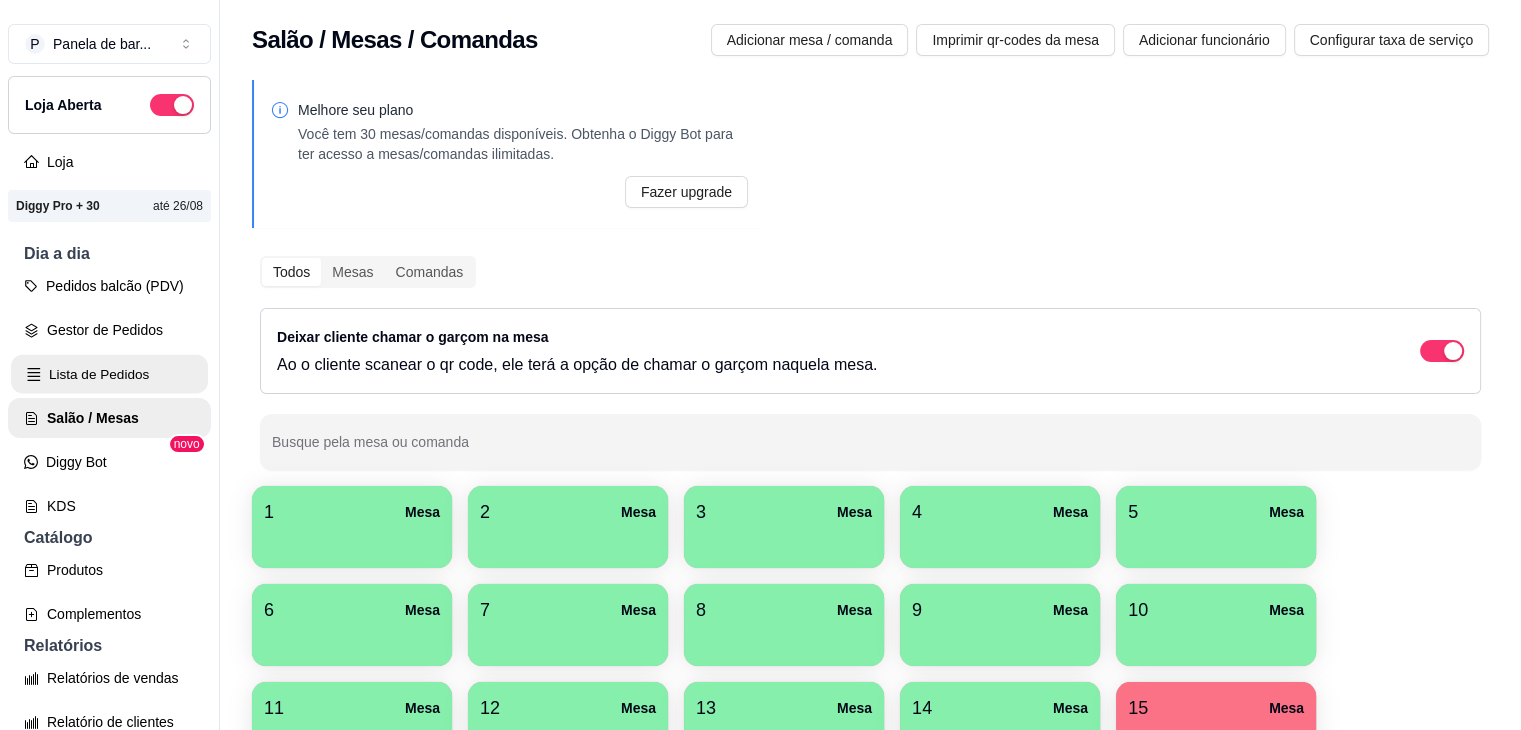 click on "Lista de Pedidos" at bounding box center [109, 374] 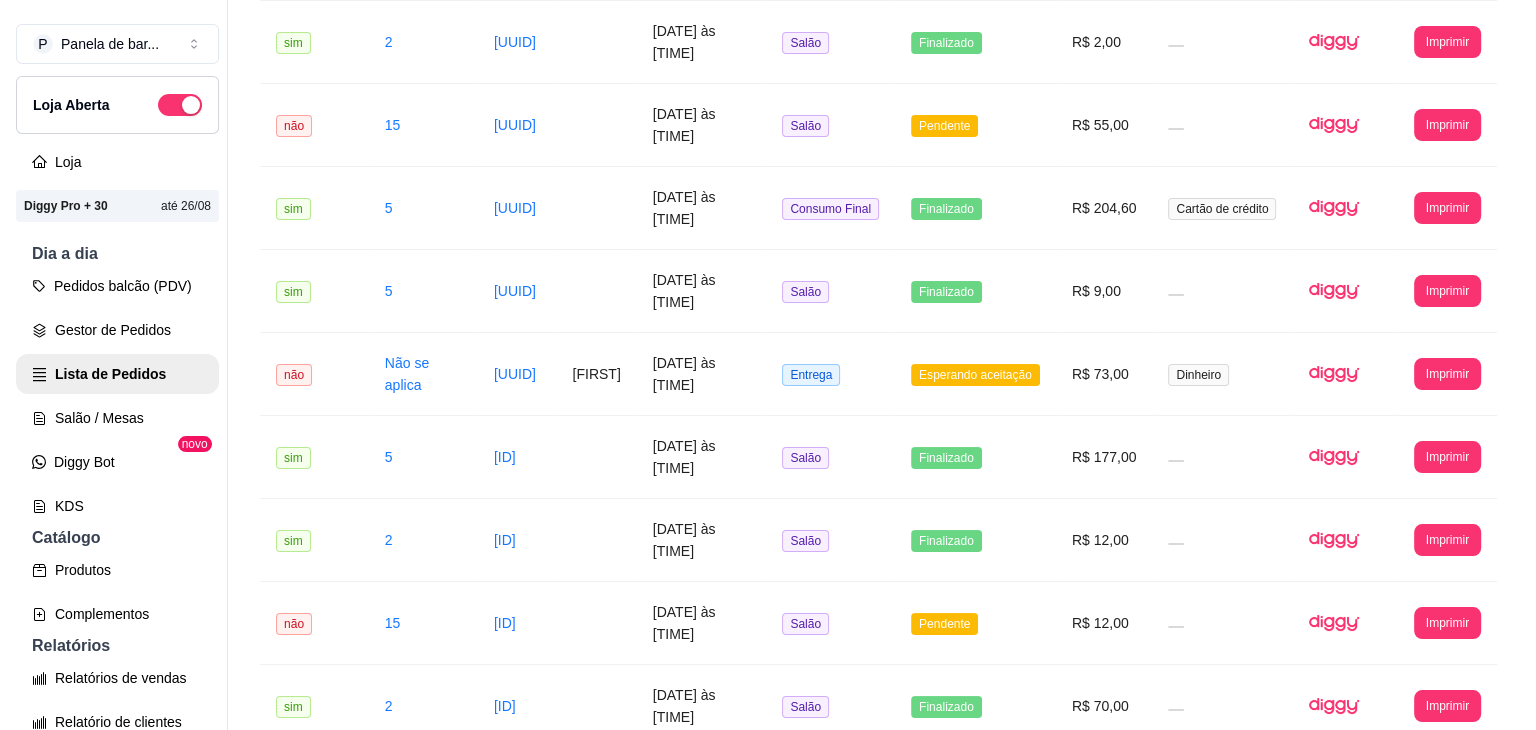 scroll, scrollTop: 422, scrollLeft: 0, axis: vertical 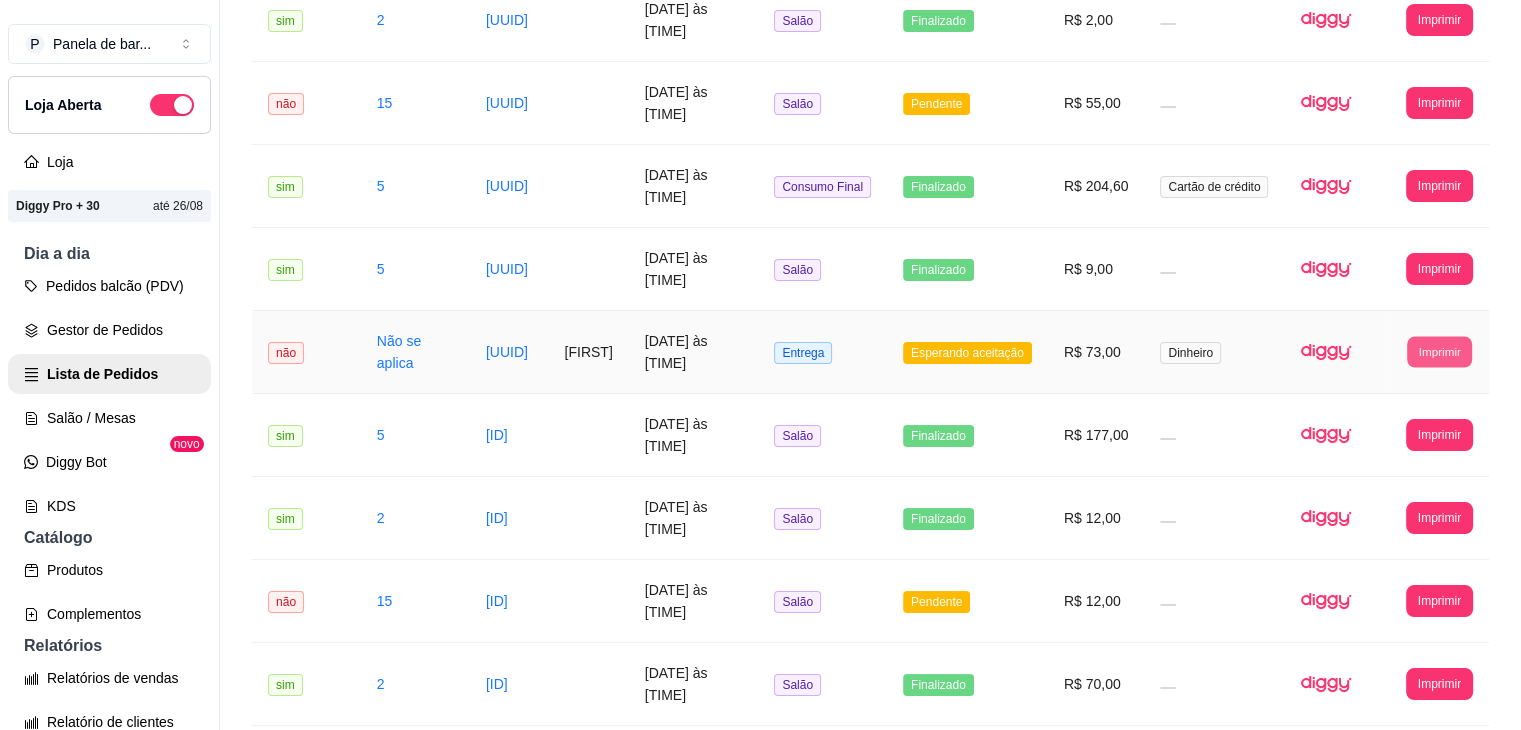 click on "Imprimir" at bounding box center [1439, 351] 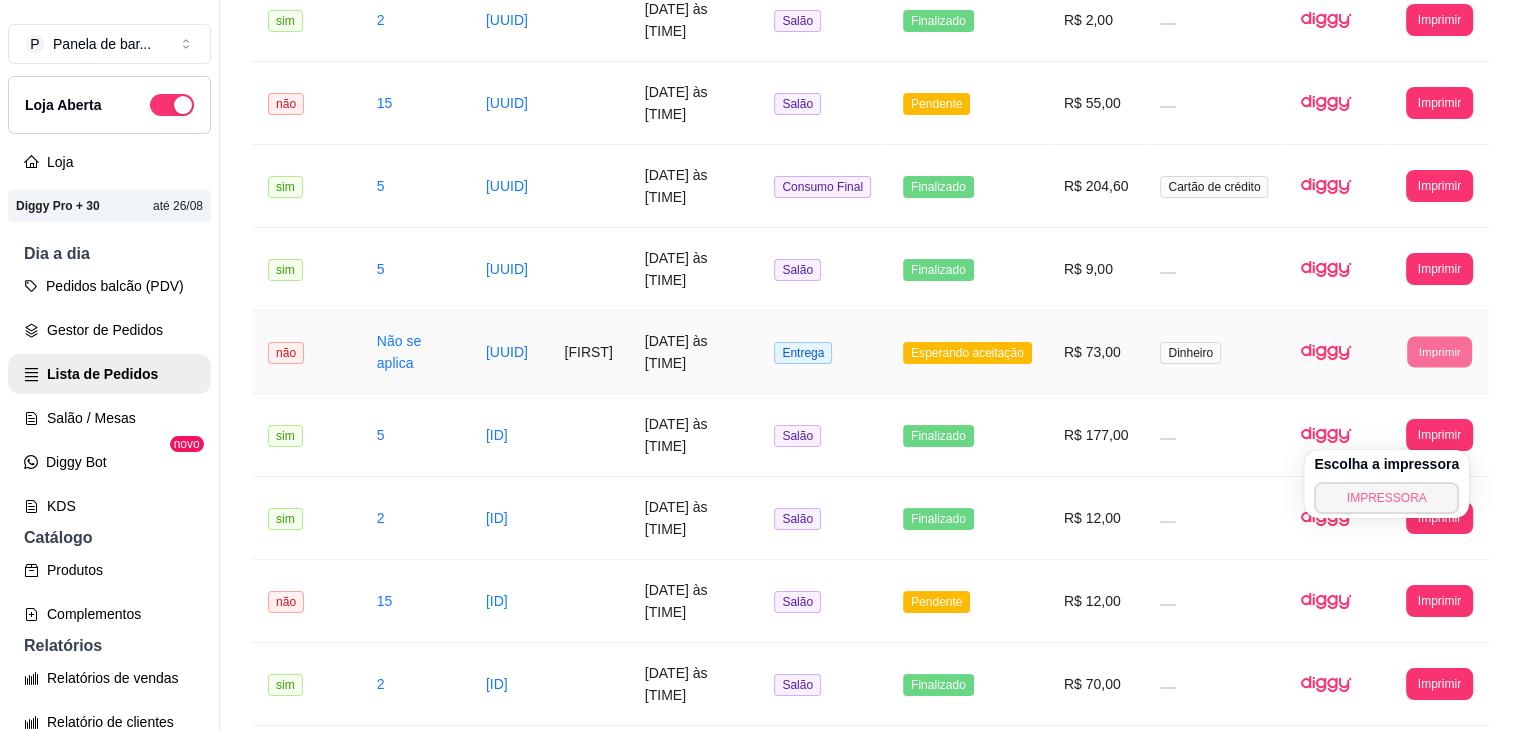 click on "IMPRESSORA" at bounding box center [1386, 498] 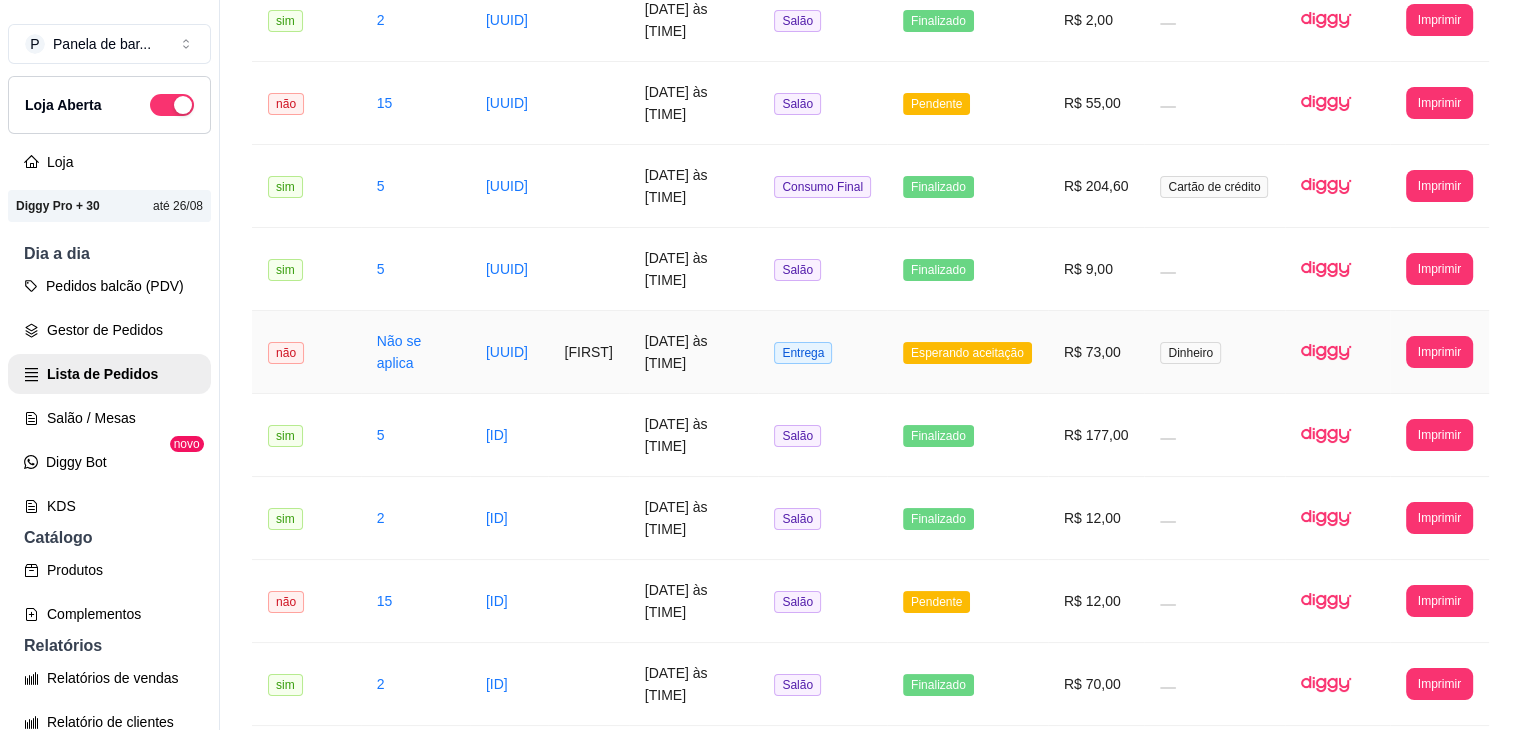 click on "Esperando aceitação" at bounding box center (967, 353) 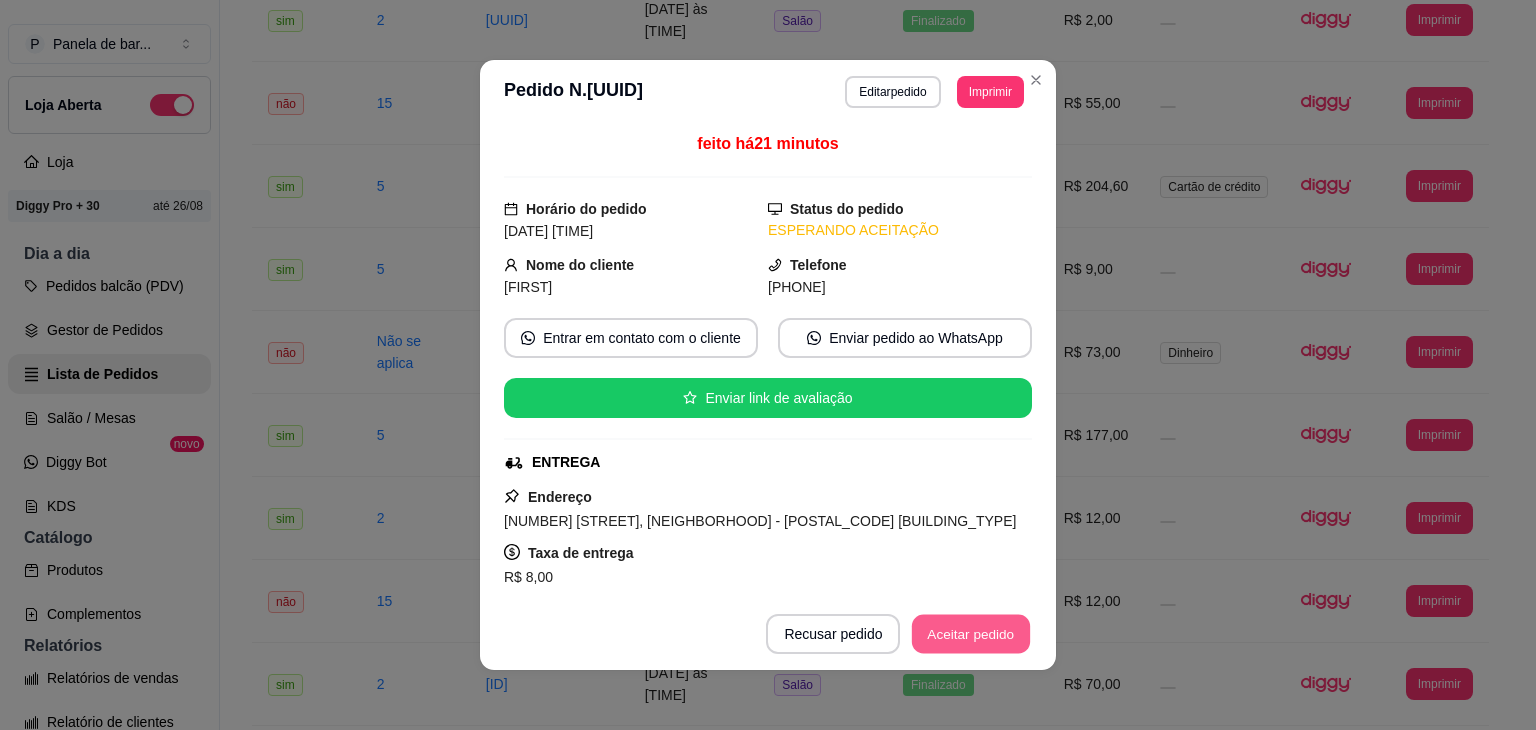 click on "Aceitar pedido" at bounding box center [971, 634] 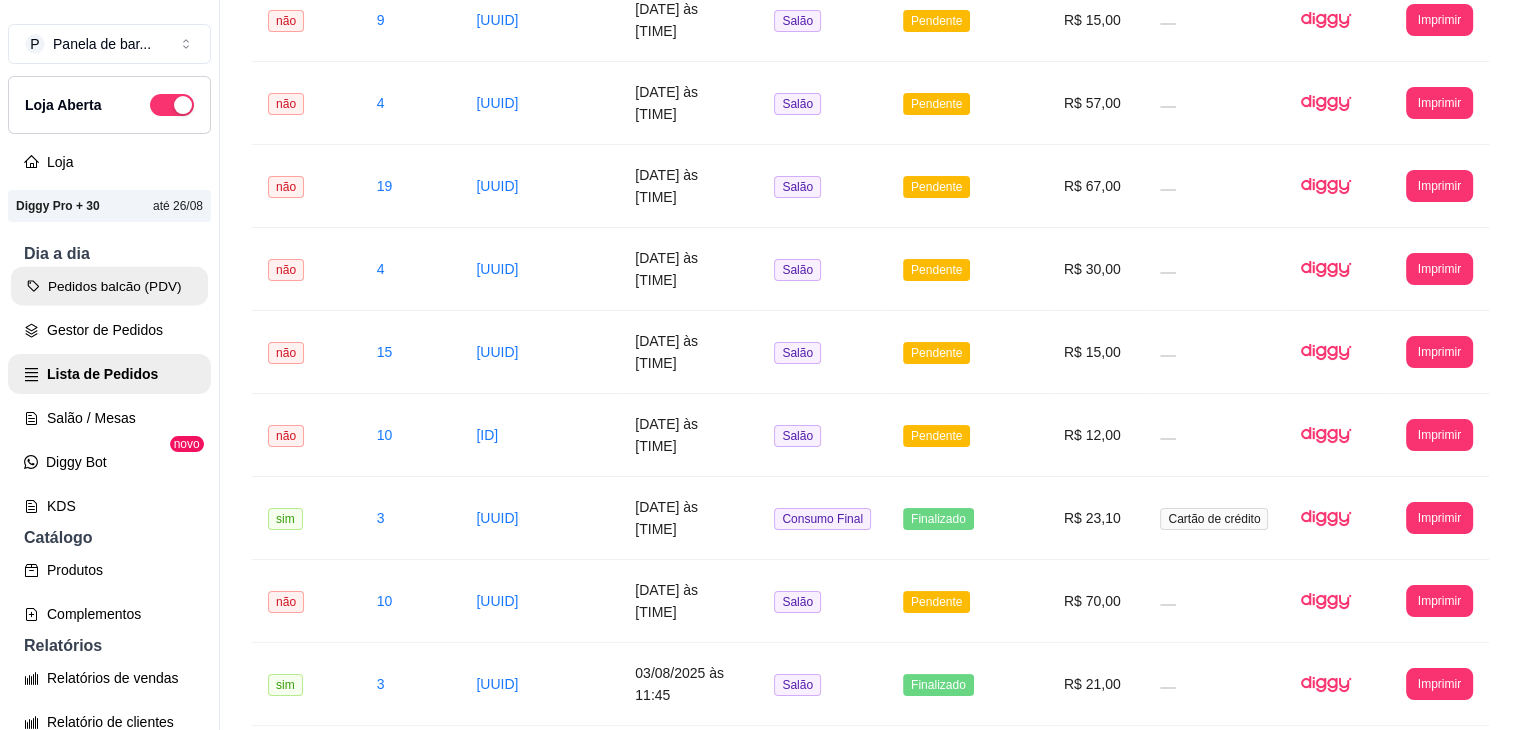 click on "Pedidos balcão (PDV)" at bounding box center (109, 286) 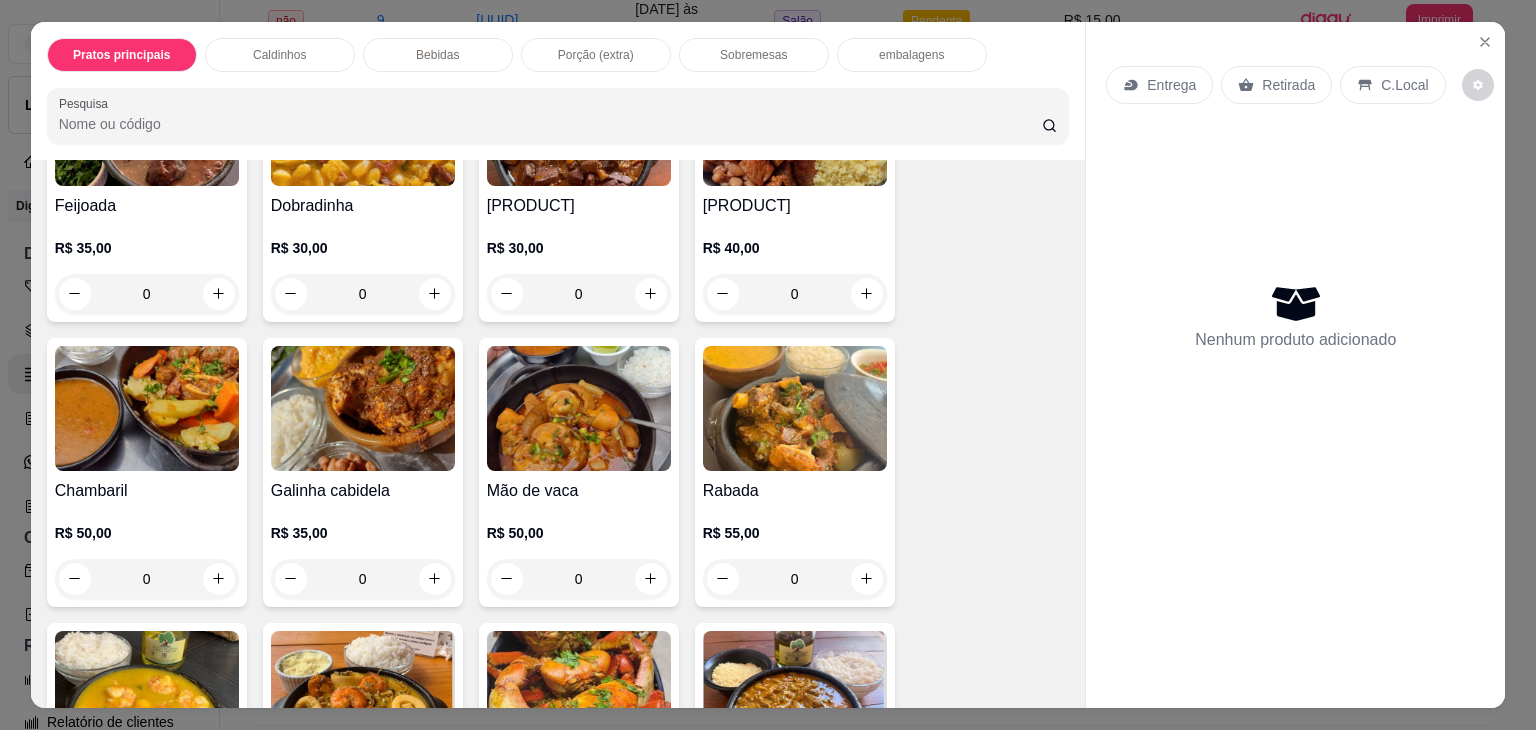 scroll, scrollTop: 308, scrollLeft: 0, axis: vertical 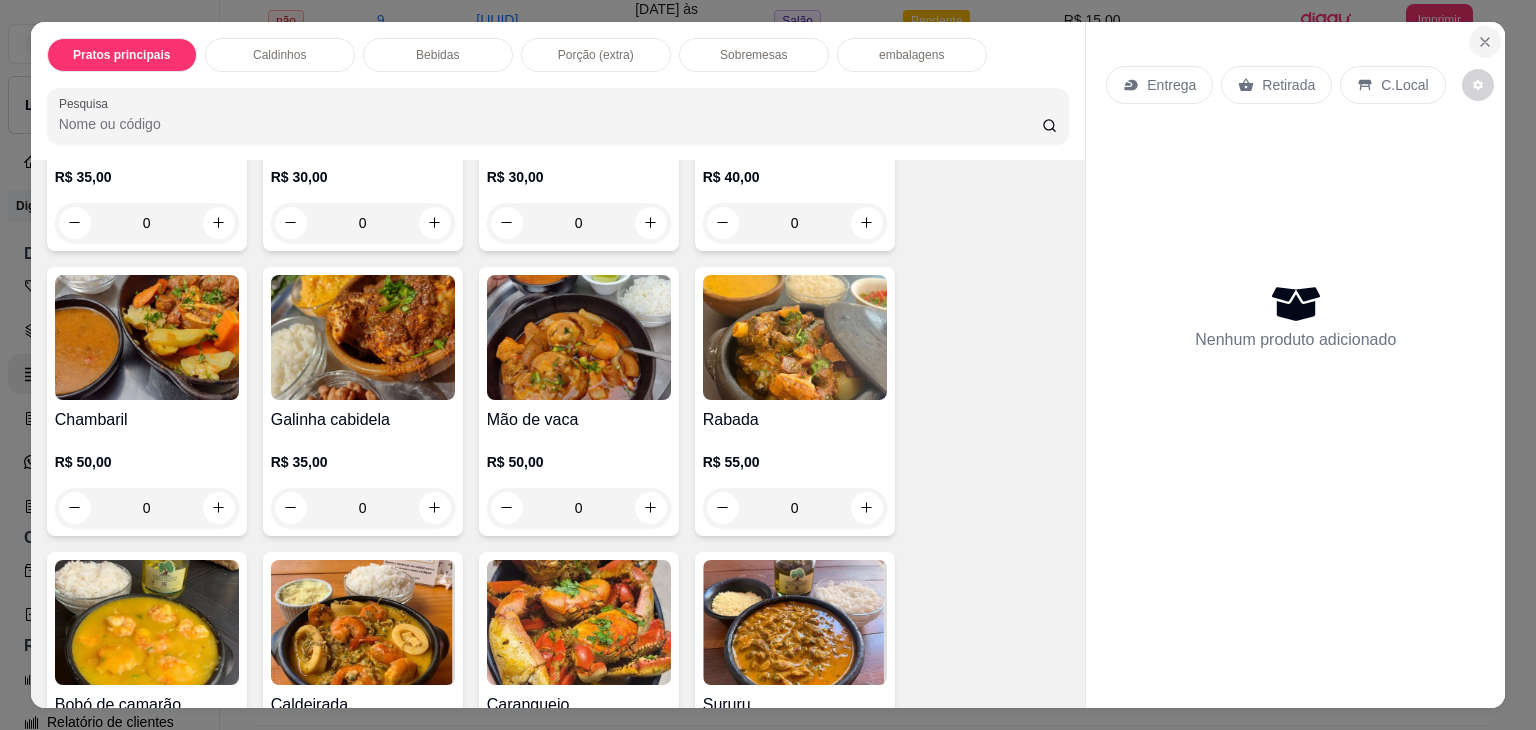 click 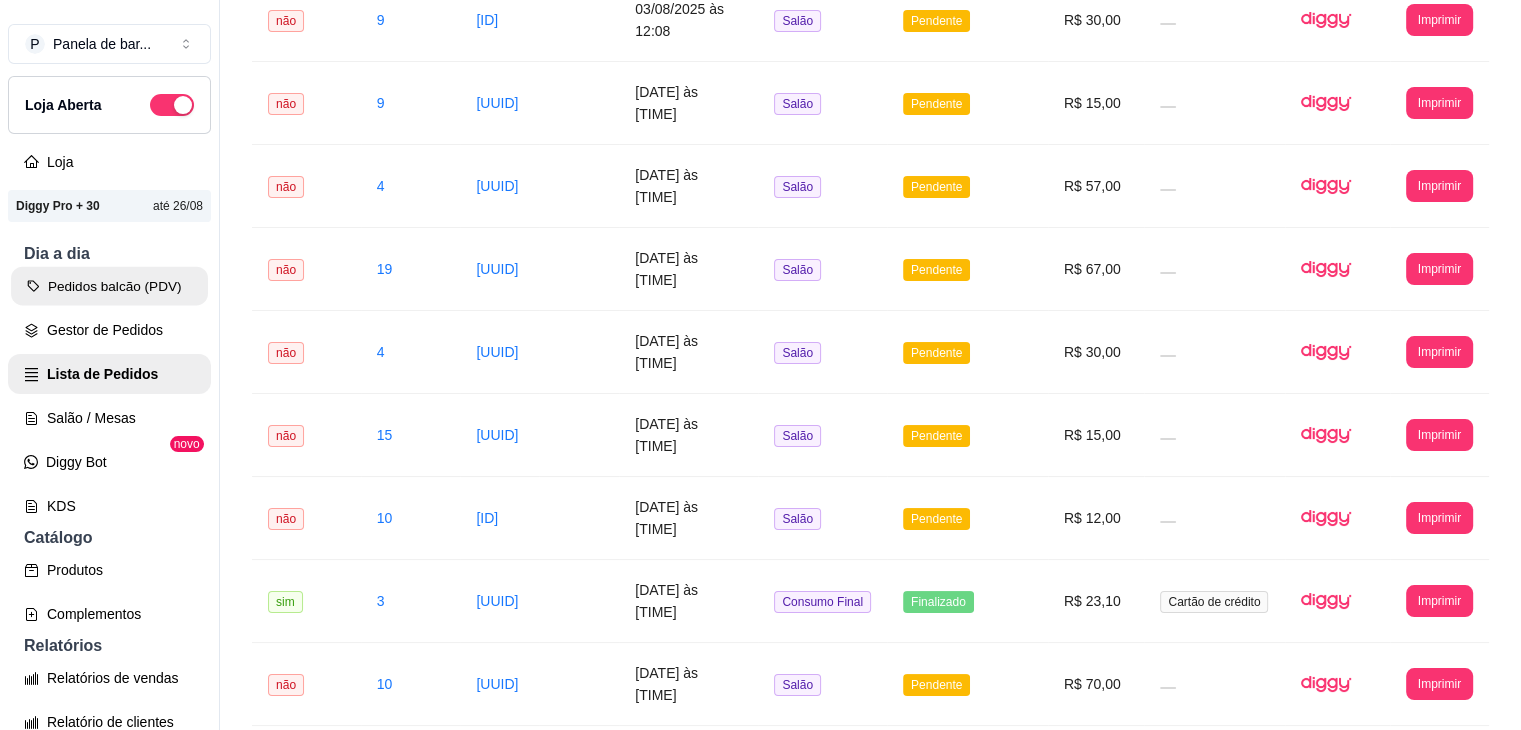 click on "Pedidos balcão (PDV)" at bounding box center [109, 286] 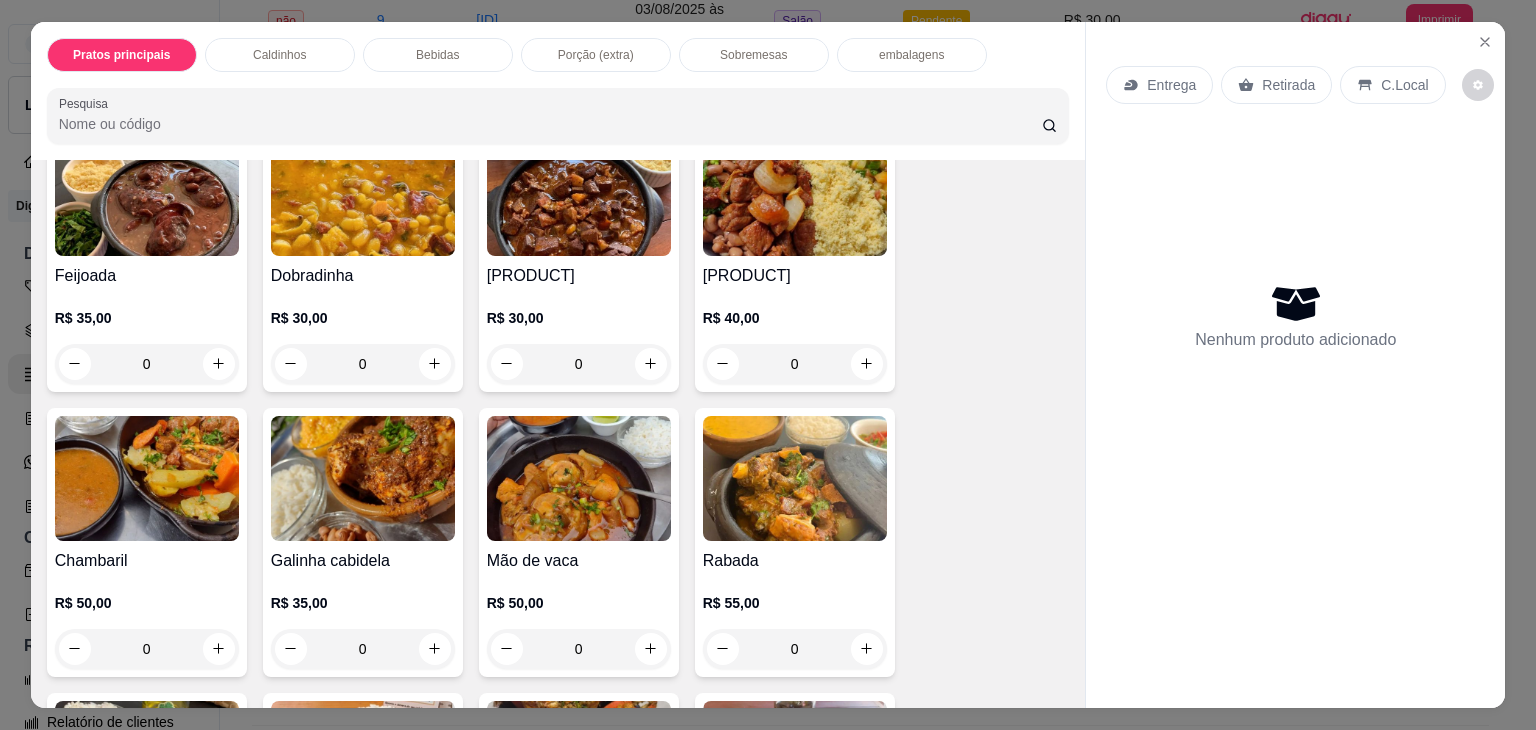 scroll, scrollTop: 160, scrollLeft: 0, axis: vertical 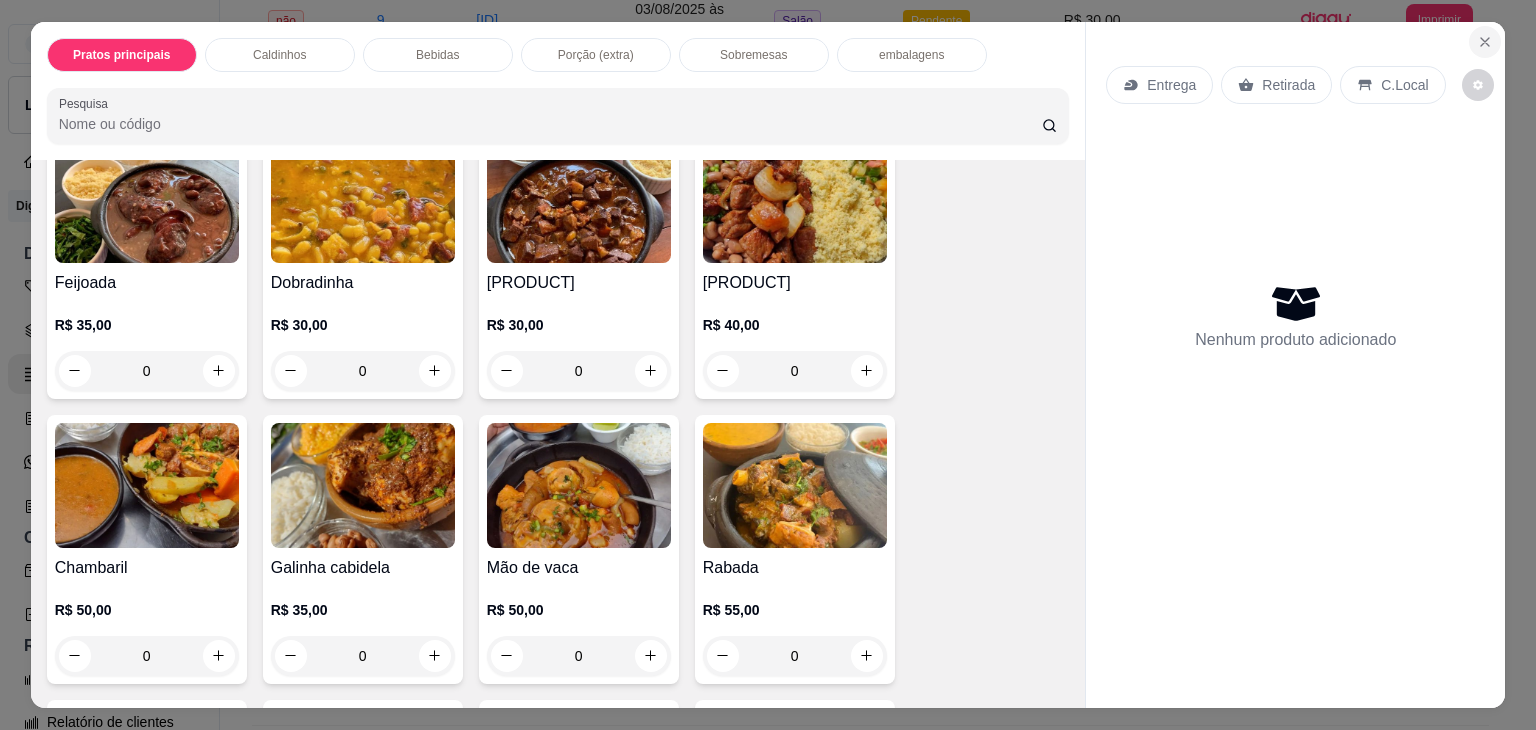 click at bounding box center [1485, 42] 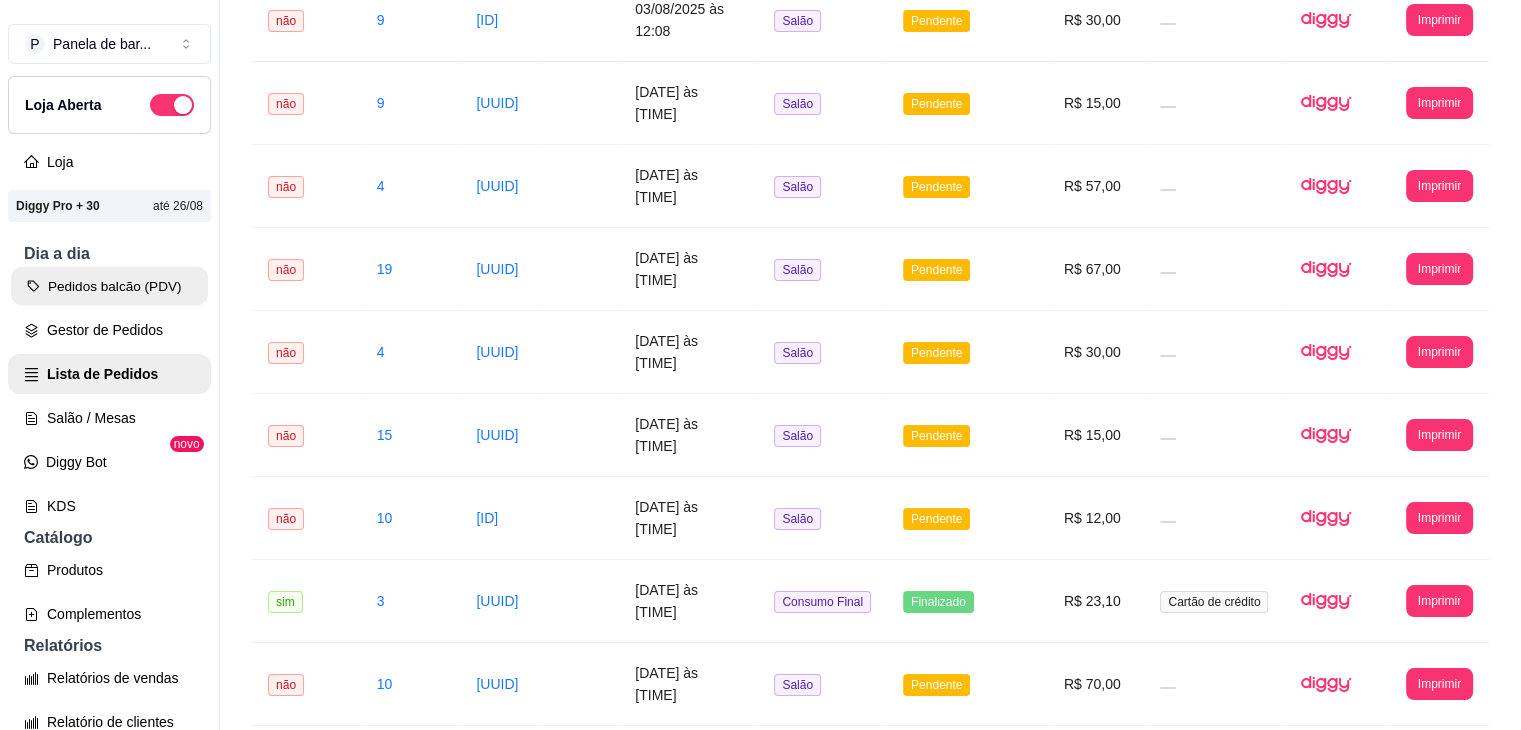 click on "Pedidos balcão (PDV)" at bounding box center [109, 286] 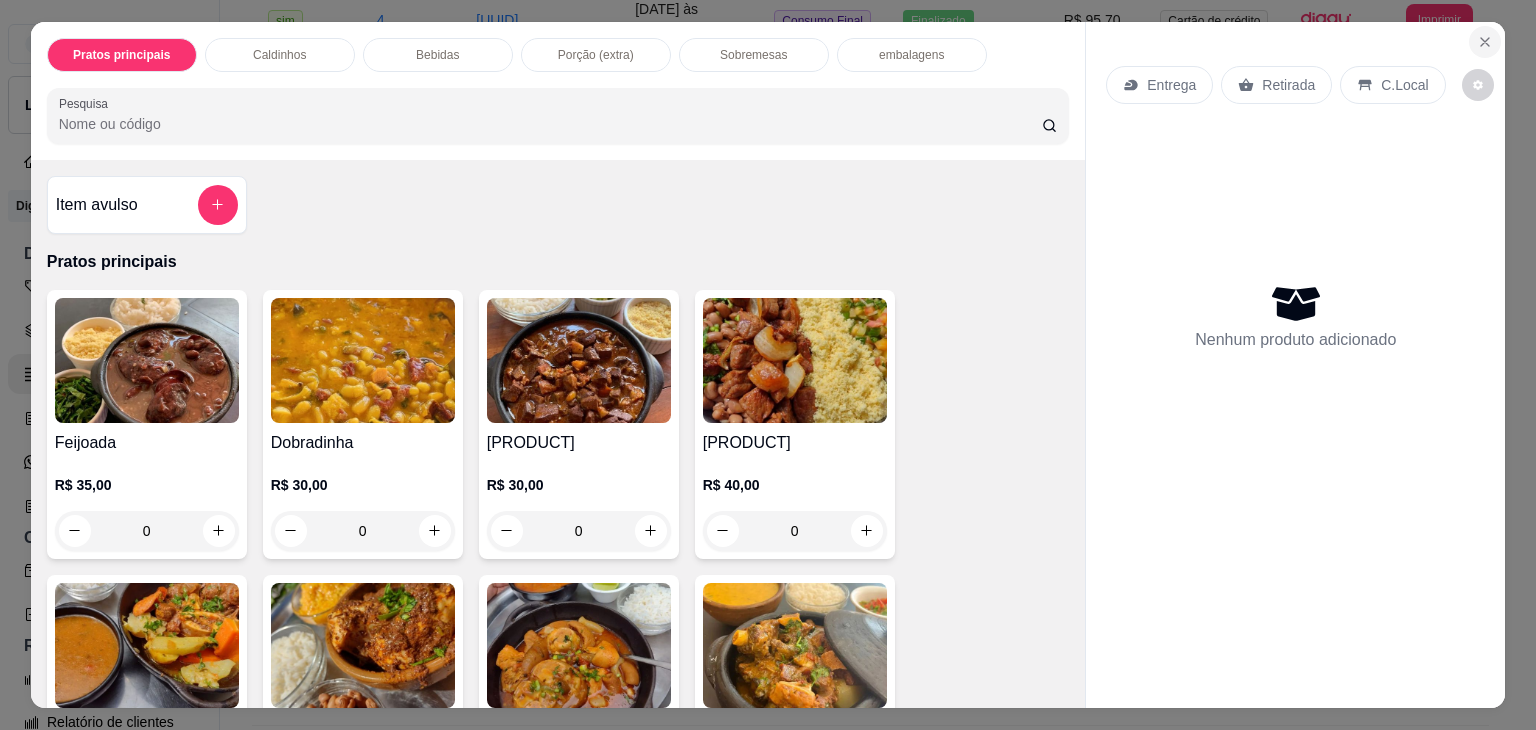 click at bounding box center [1485, 42] 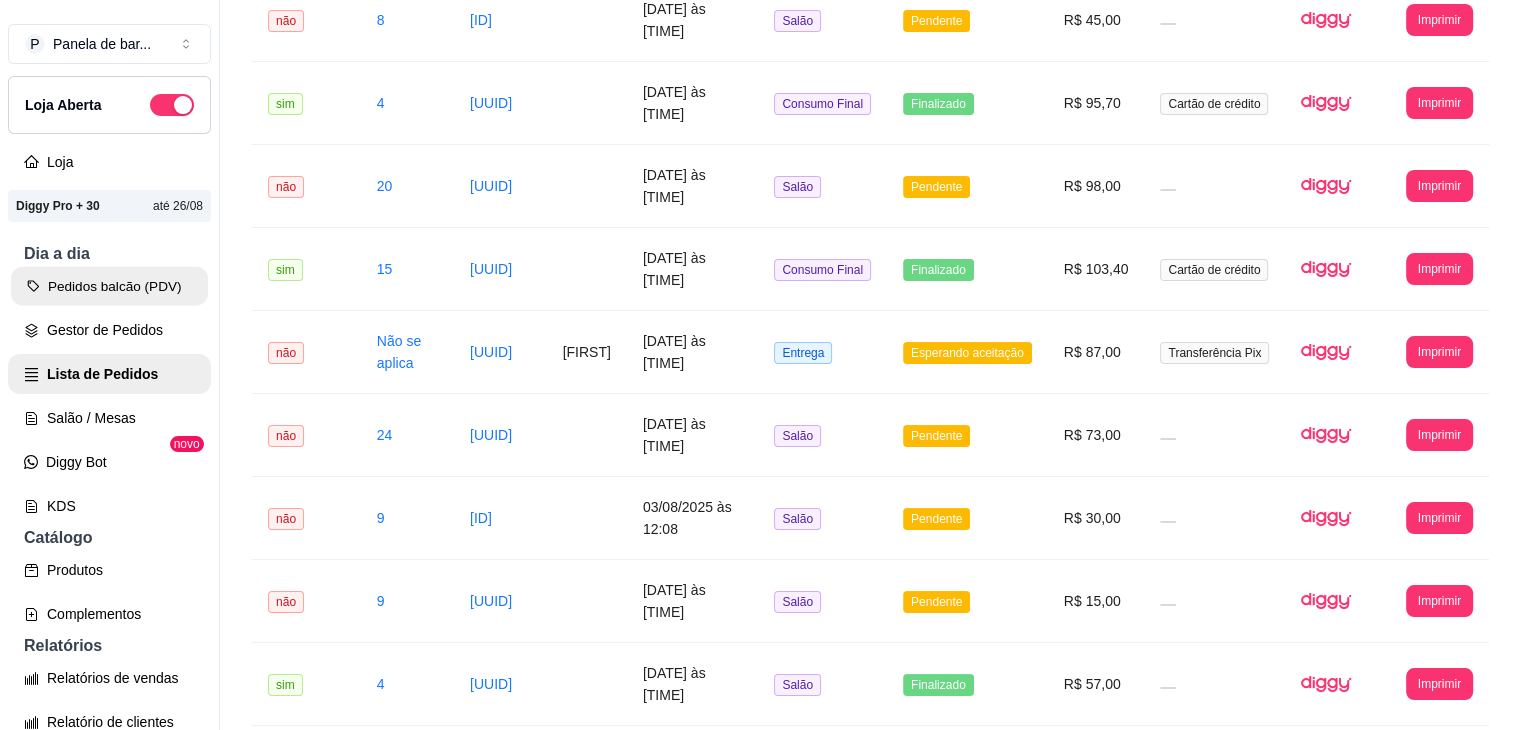 click on "Pedidos balcão (PDV)" at bounding box center [109, 286] 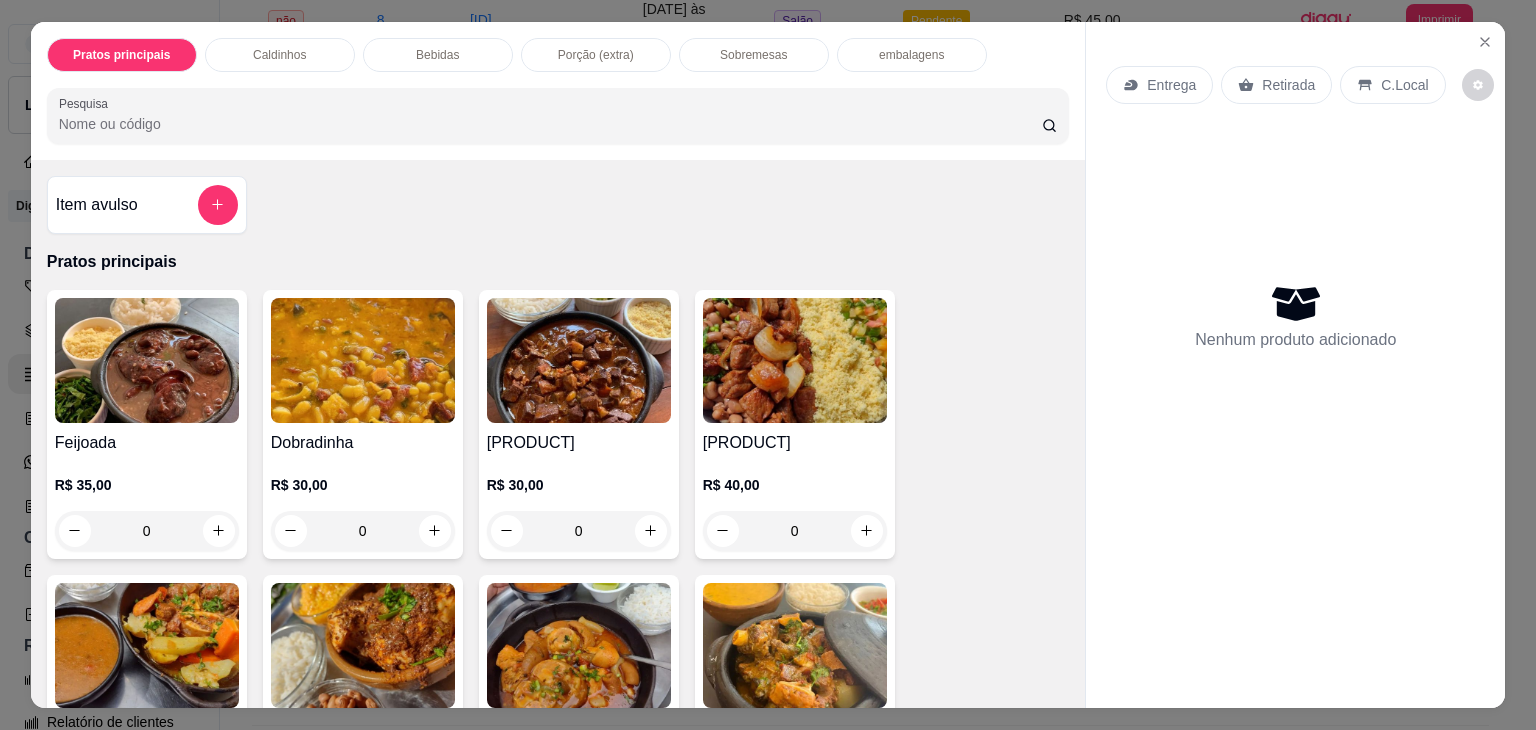 click on "Sobremesas" at bounding box center (754, 55) 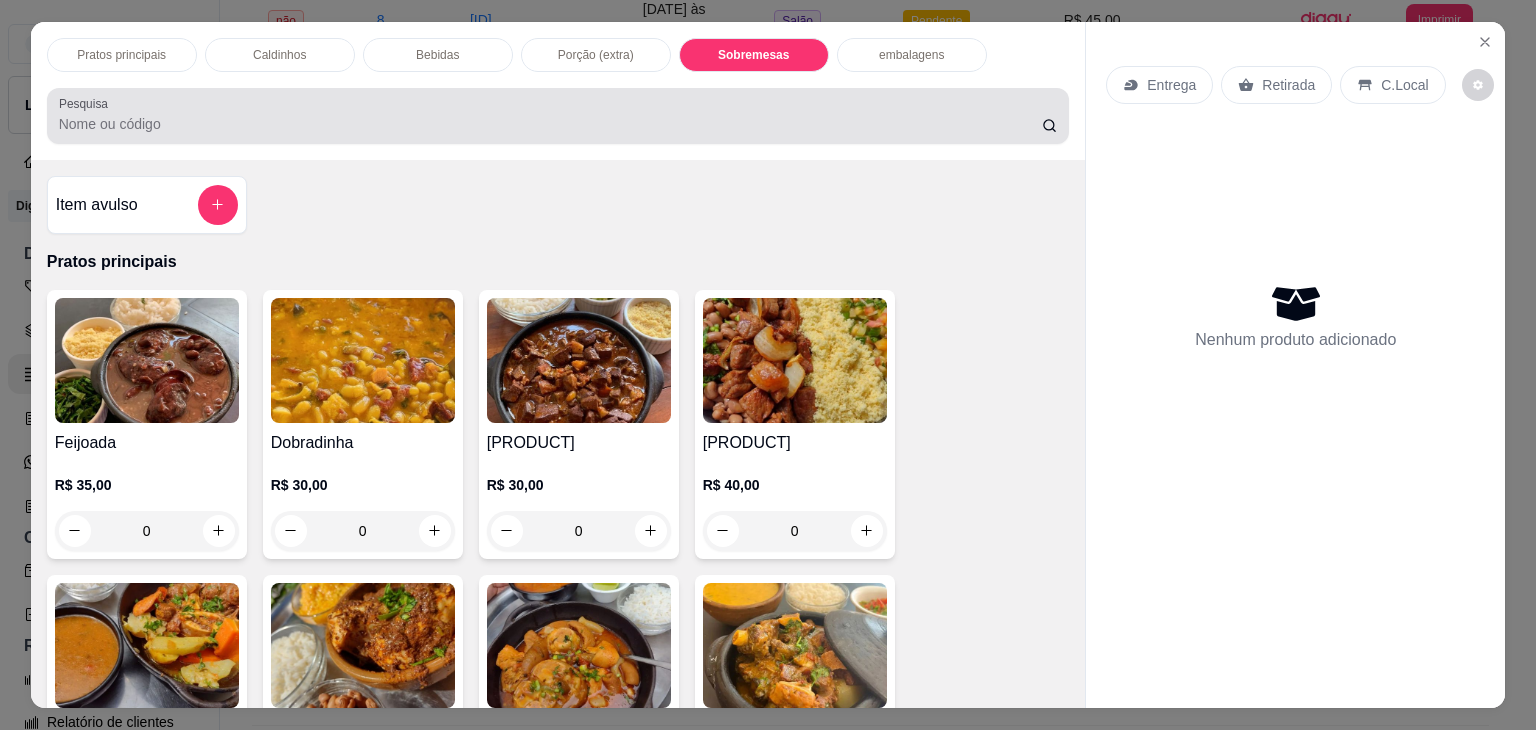 scroll, scrollTop: 3456, scrollLeft: 0, axis: vertical 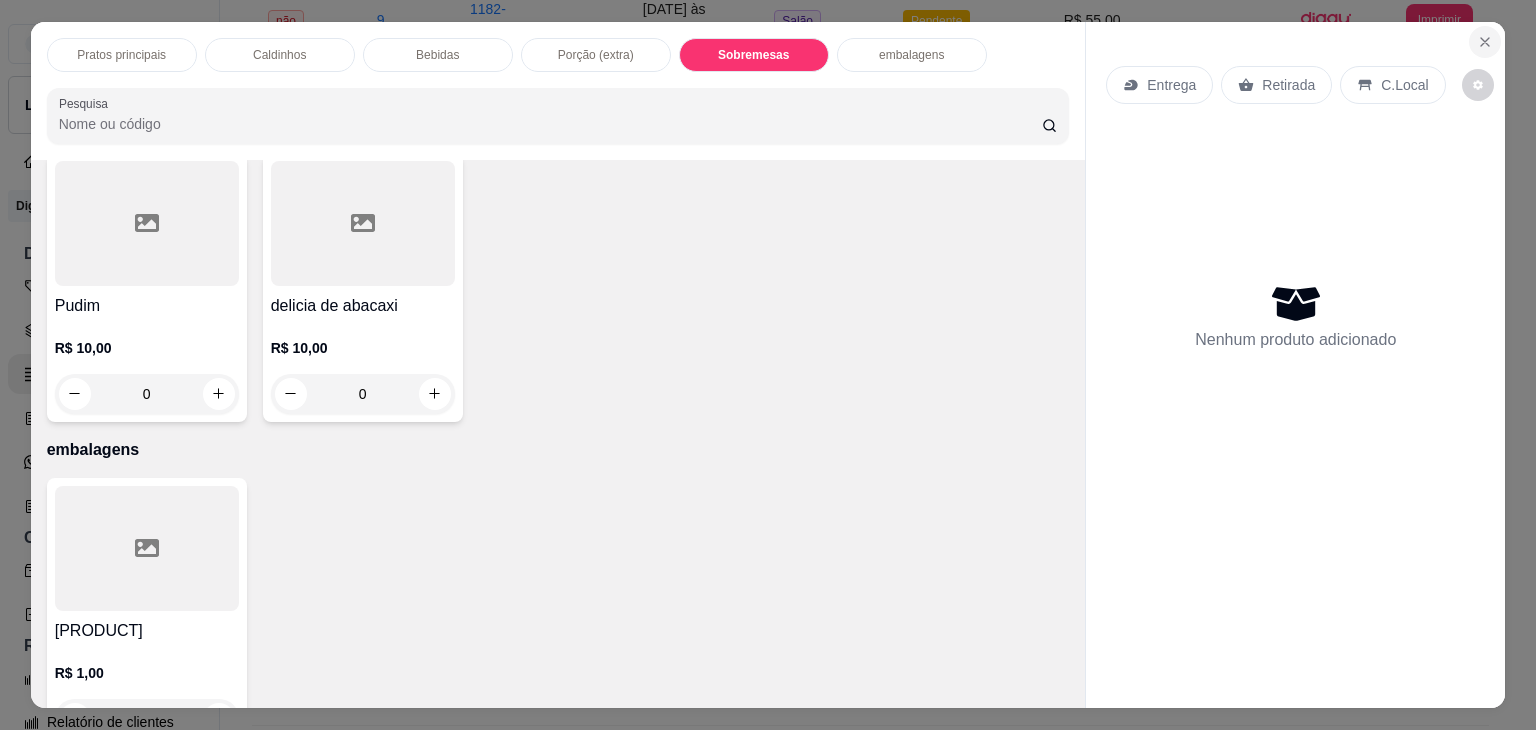 click 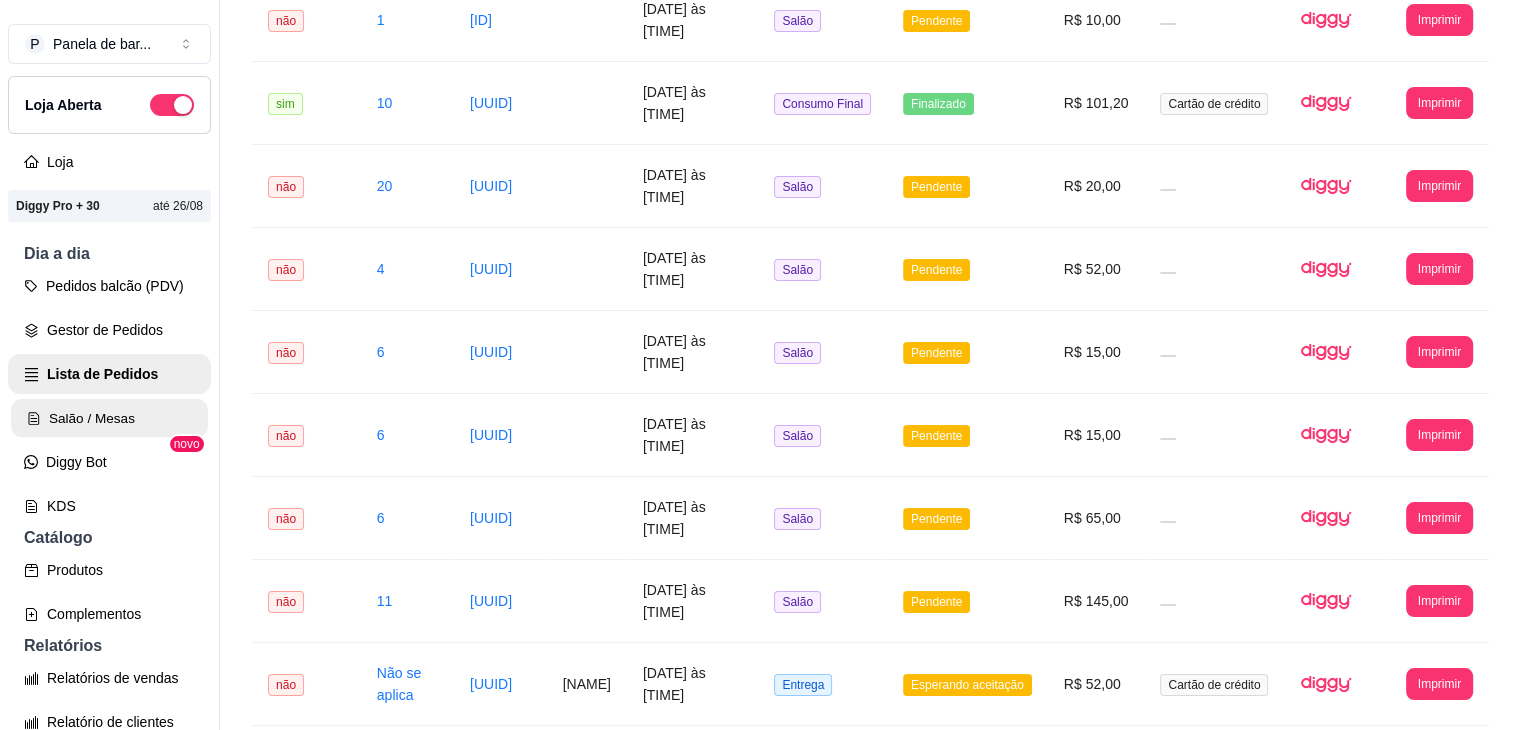 click on "Salão / Mesas" at bounding box center (109, 418) 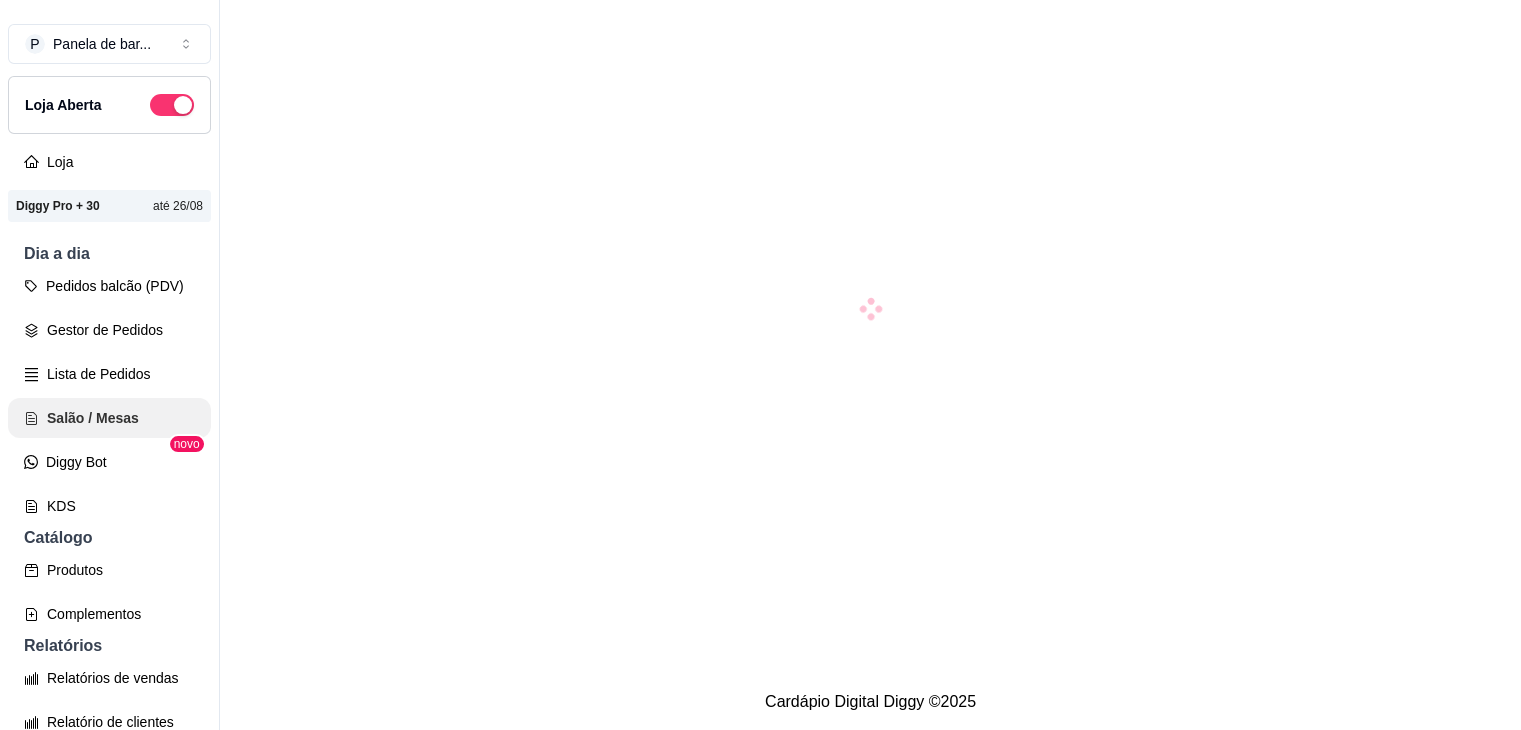 scroll, scrollTop: 0, scrollLeft: 0, axis: both 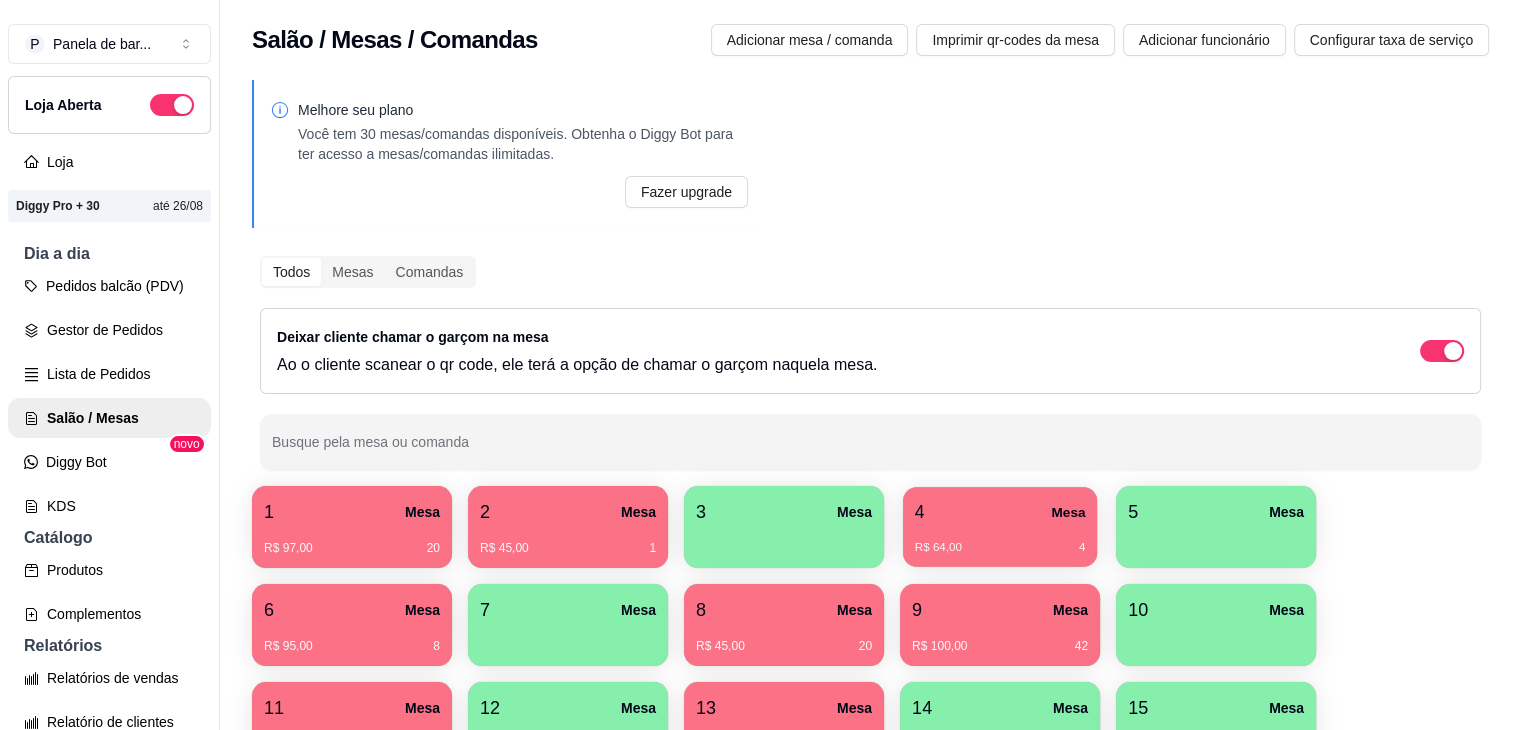 click on "R$ 64,00 [NUMBER]" at bounding box center [1000, 540] 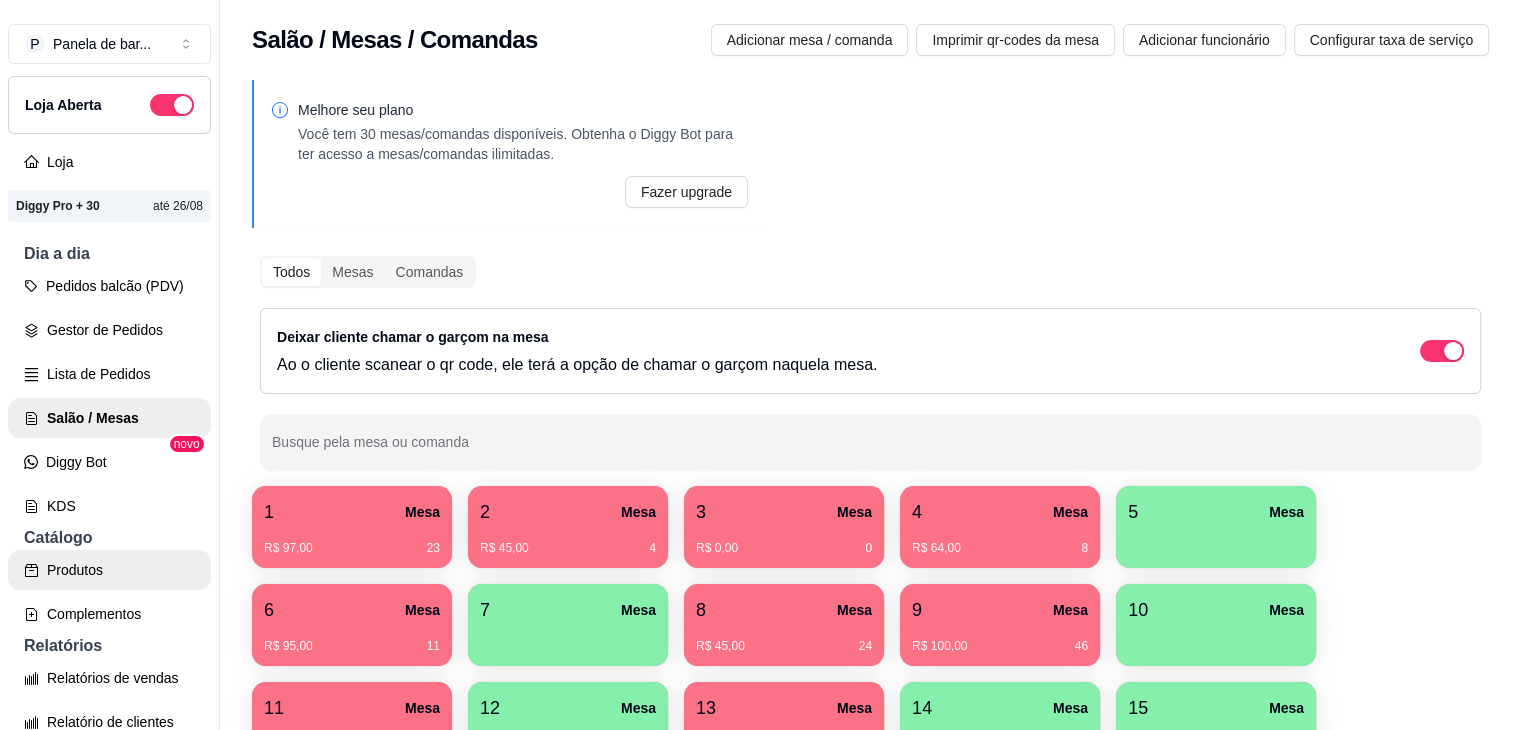 click on "Produtos" at bounding box center [109, 570] 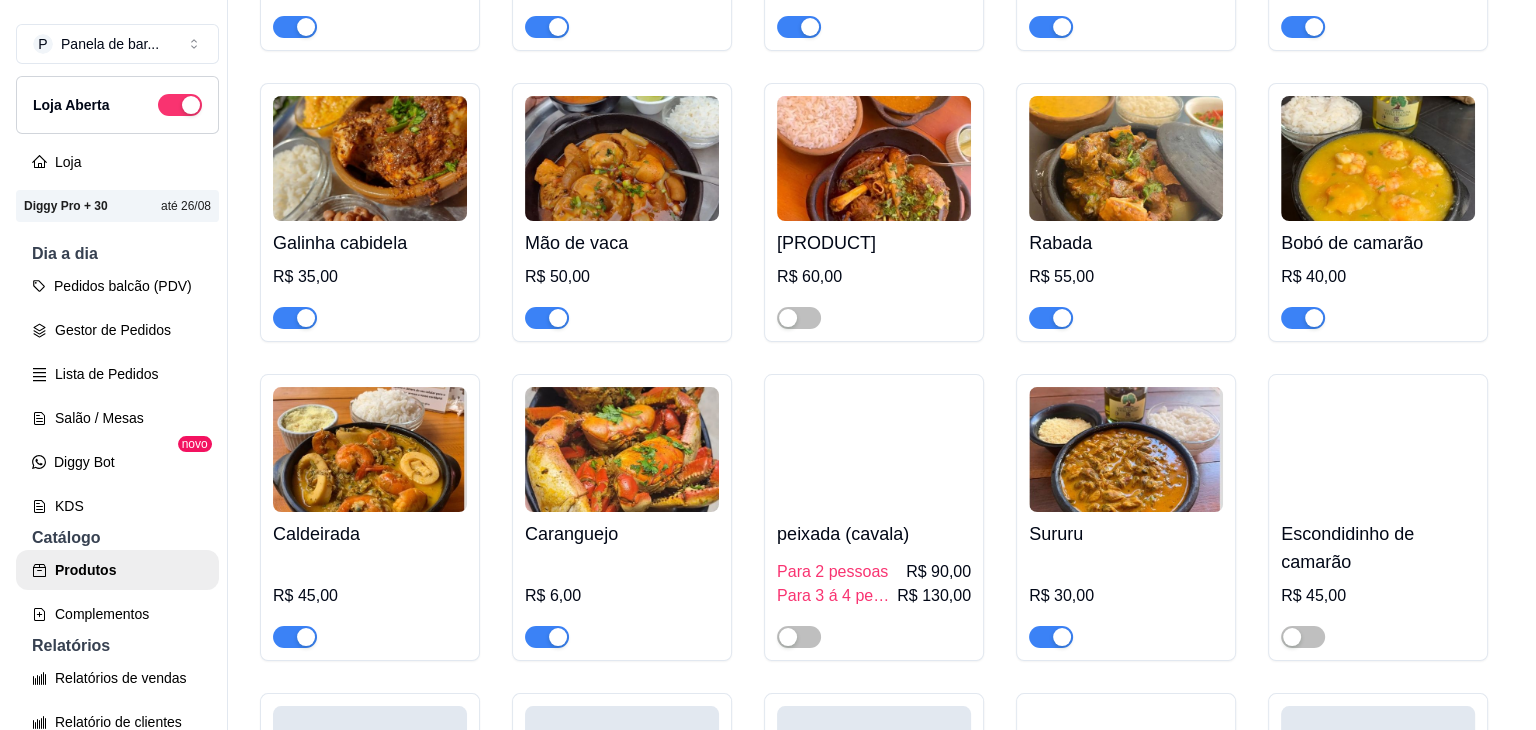 scroll, scrollTop: 0, scrollLeft: 0, axis: both 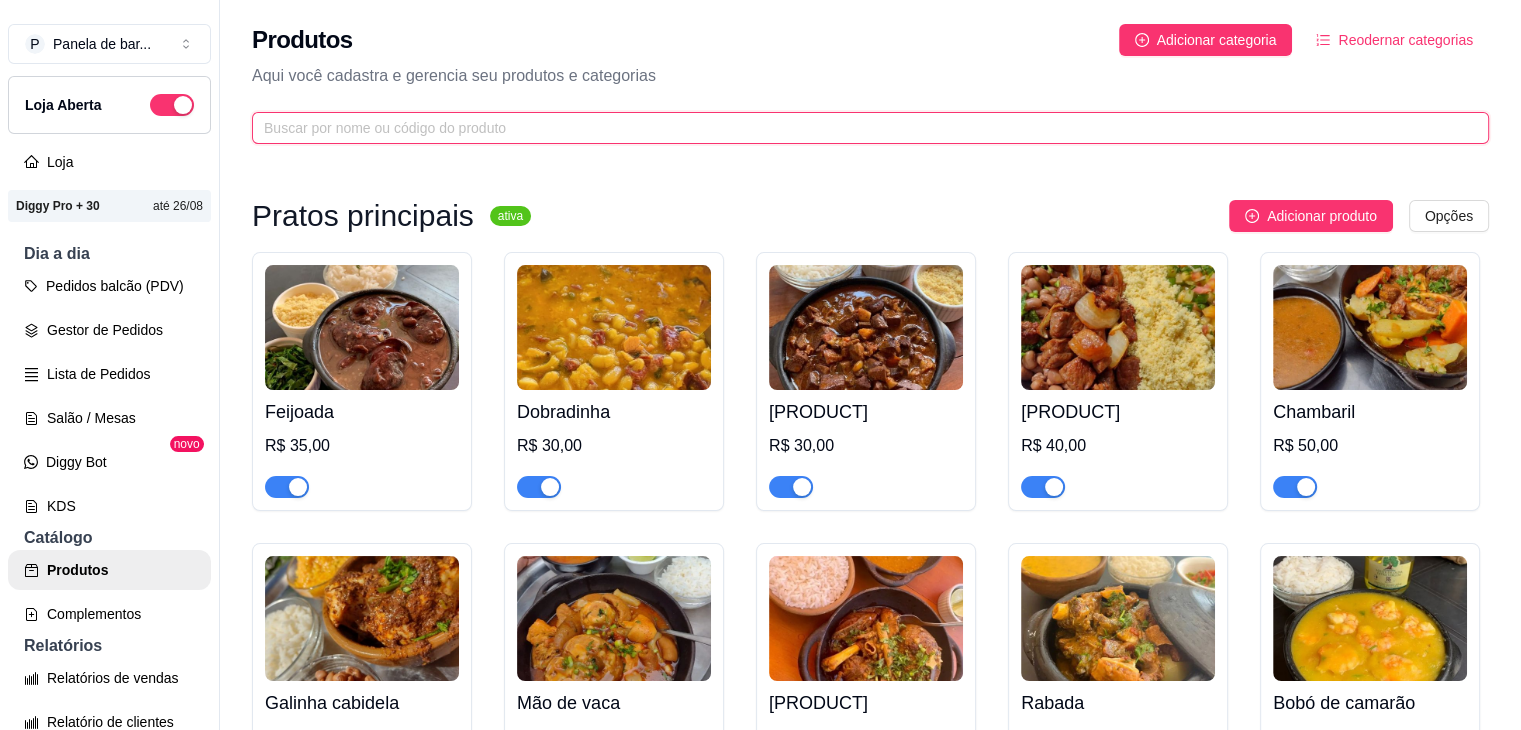 click at bounding box center [862, 128] 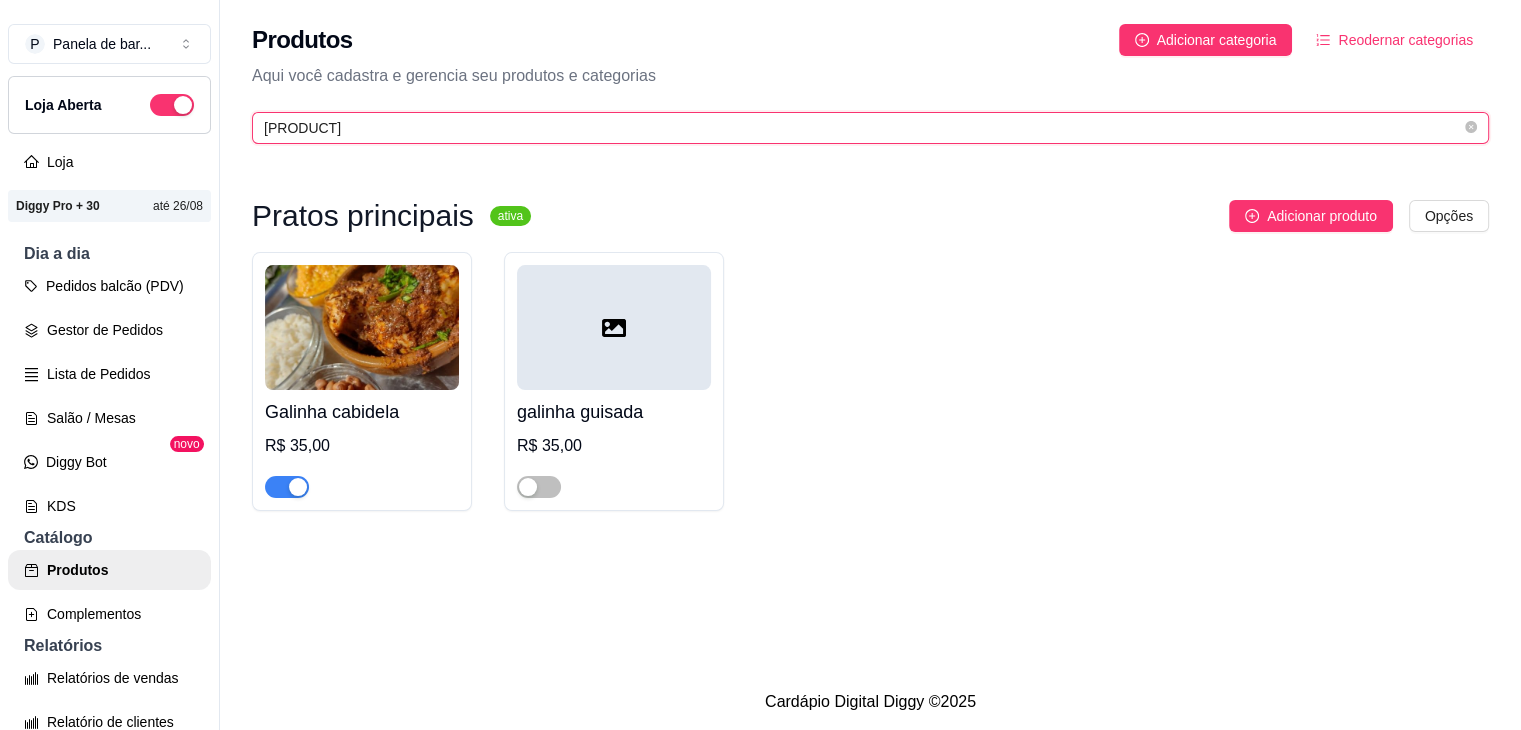 type on "[PRODUCT]" 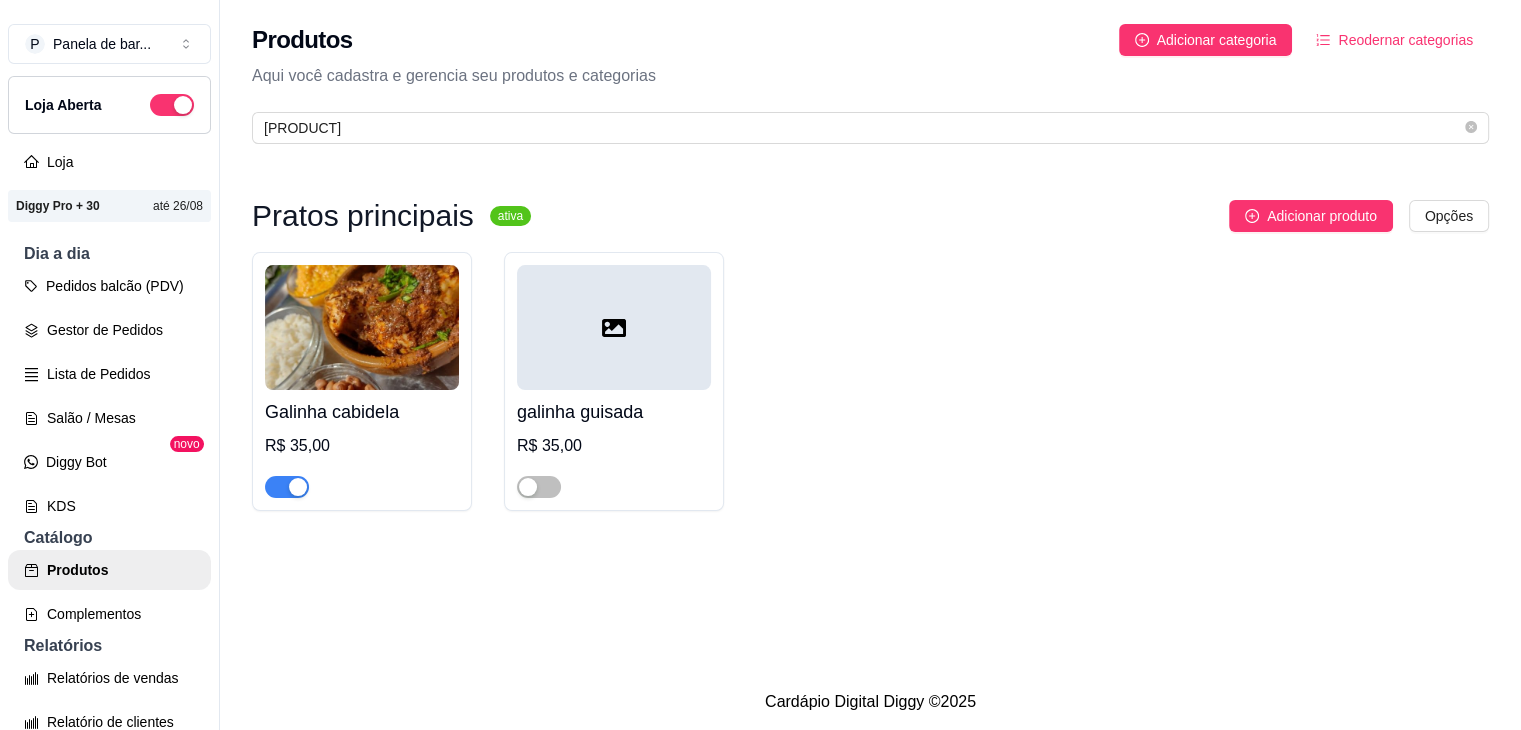 click at bounding box center [287, 486] 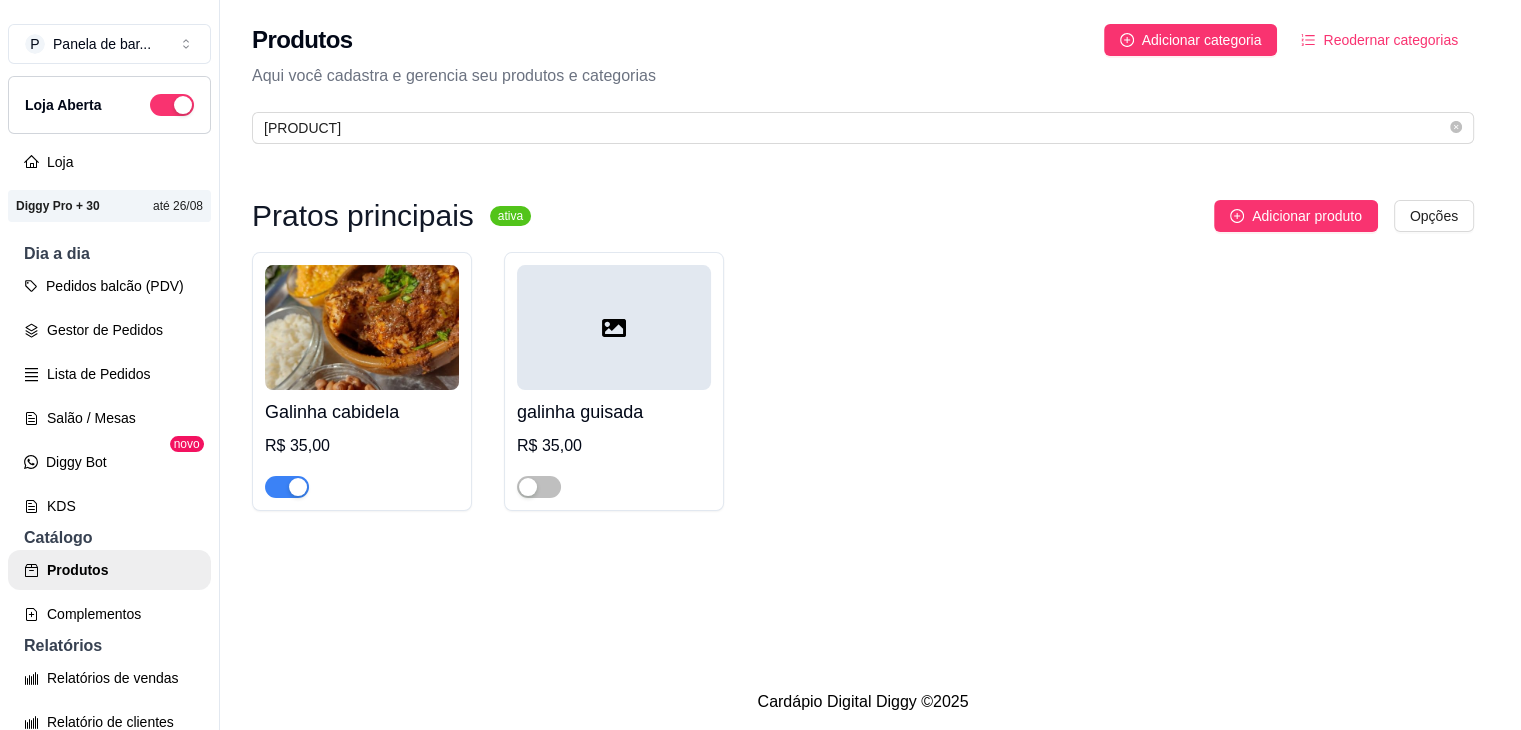 type 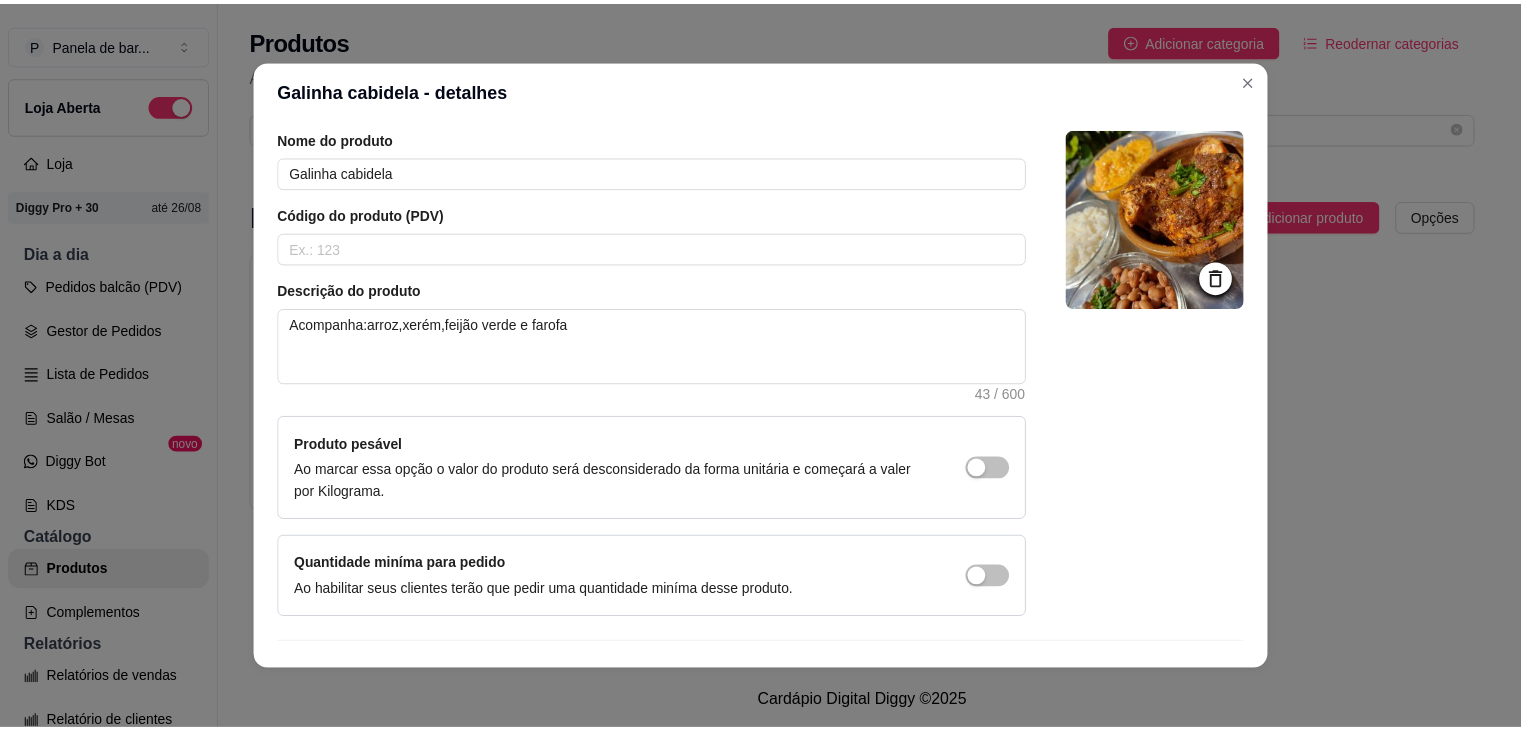 scroll, scrollTop: 116, scrollLeft: 0, axis: vertical 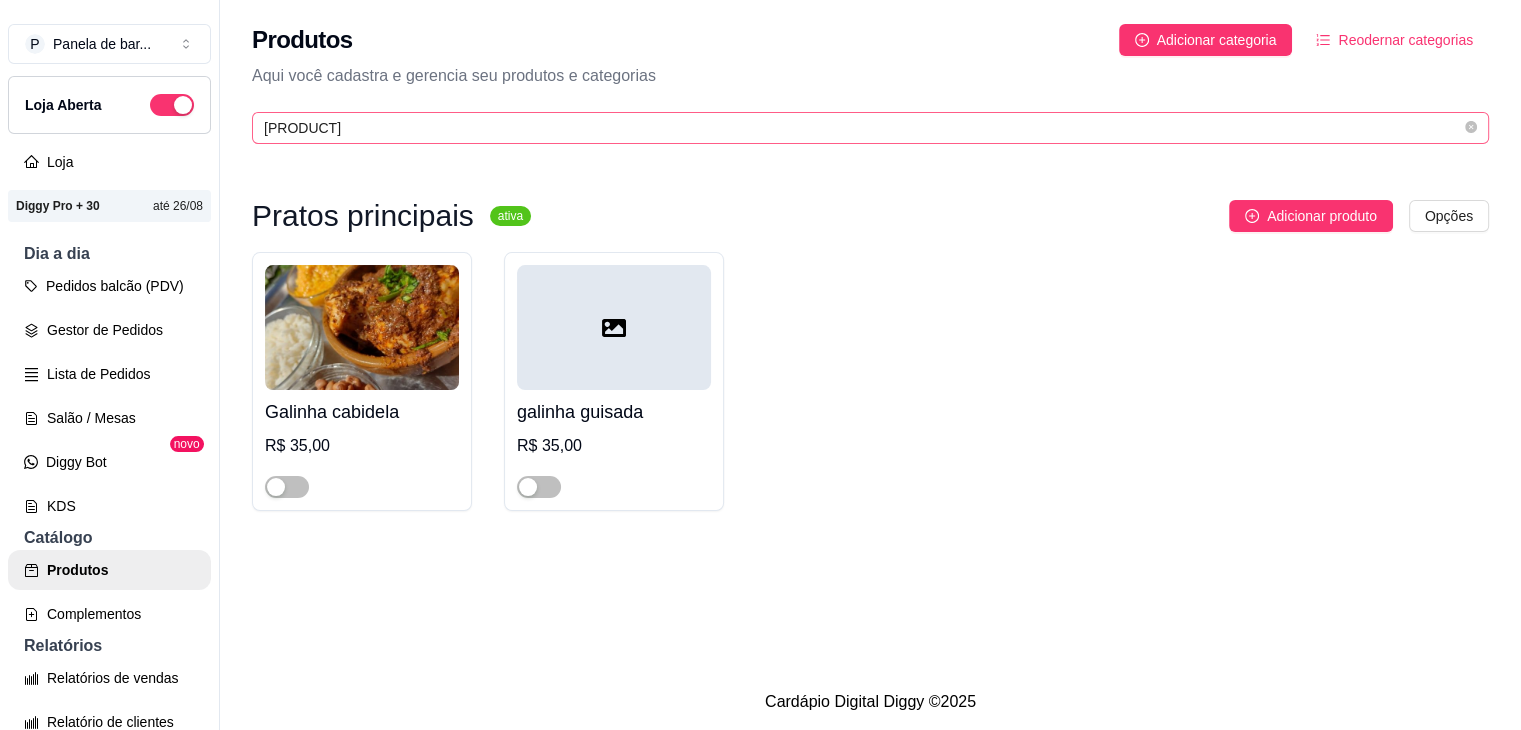 click on "[PRODUCT]" at bounding box center (870, 128) 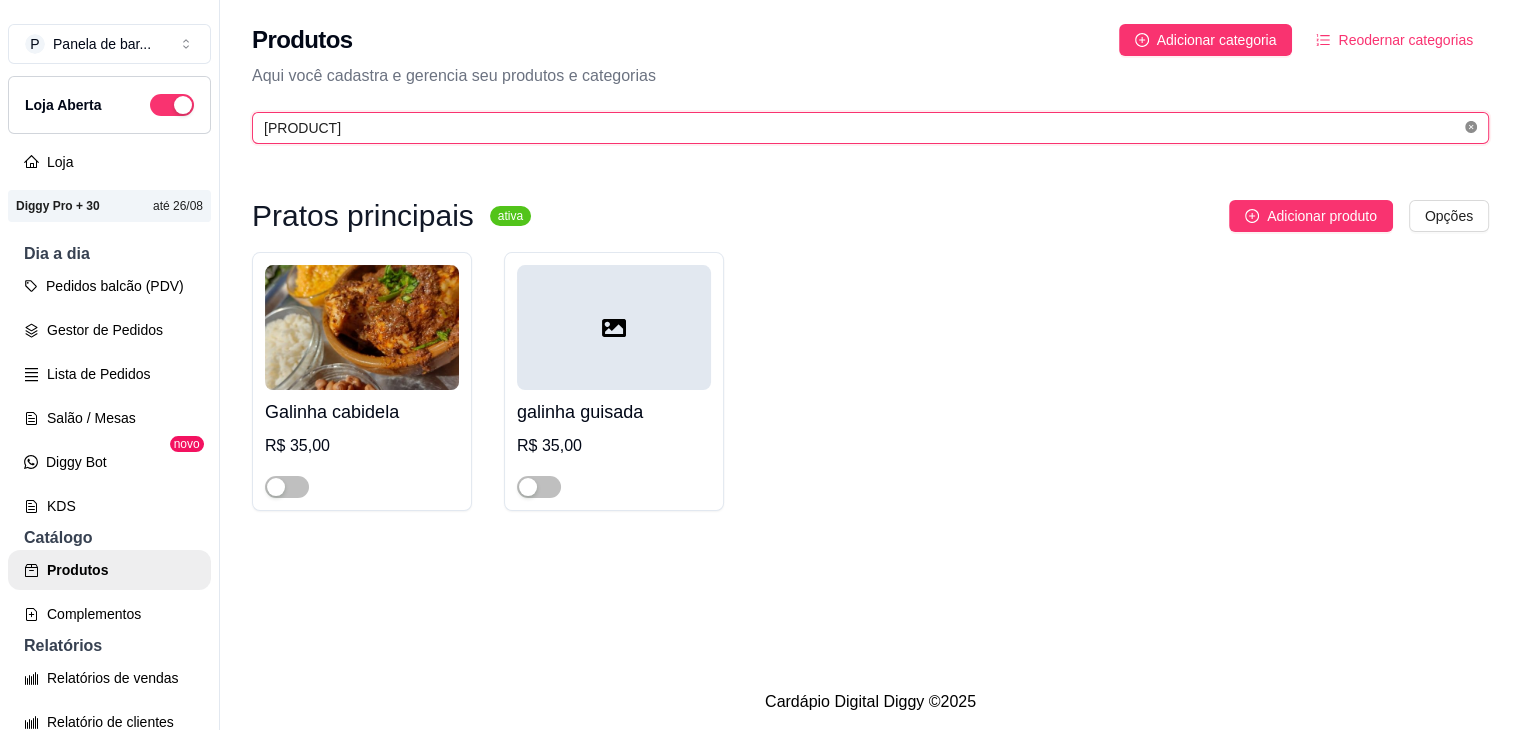 click 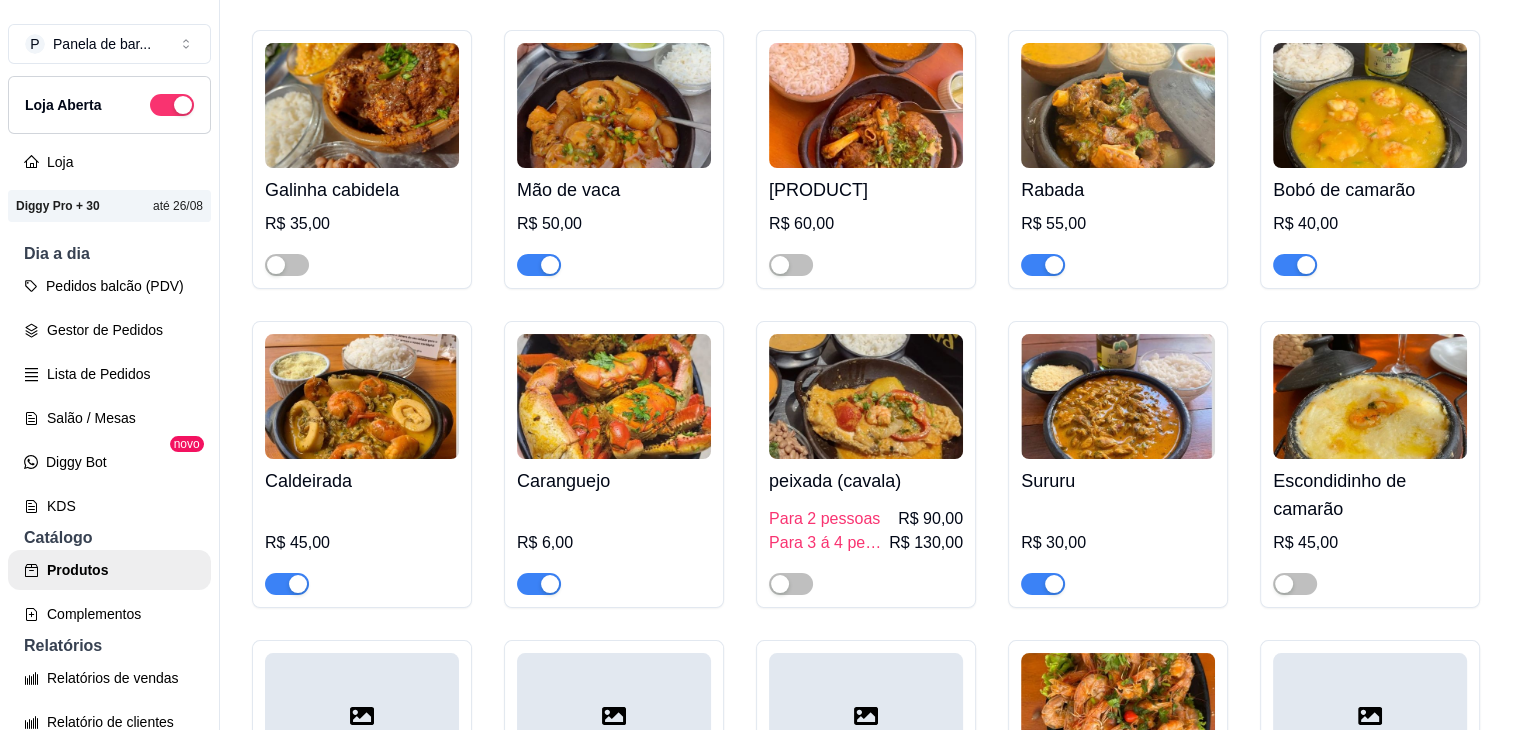 scroll, scrollTop: 523, scrollLeft: 0, axis: vertical 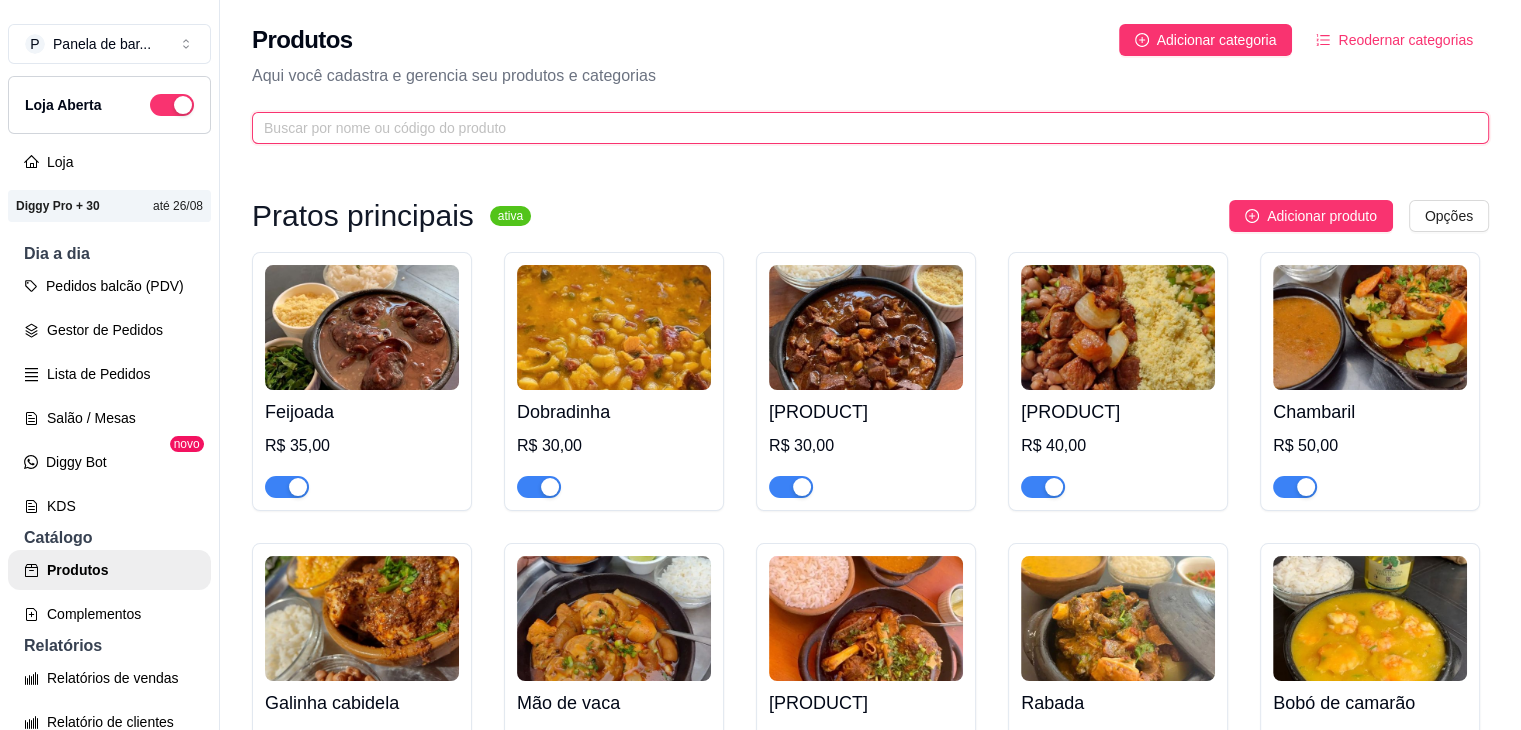 click at bounding box center [862, 128] 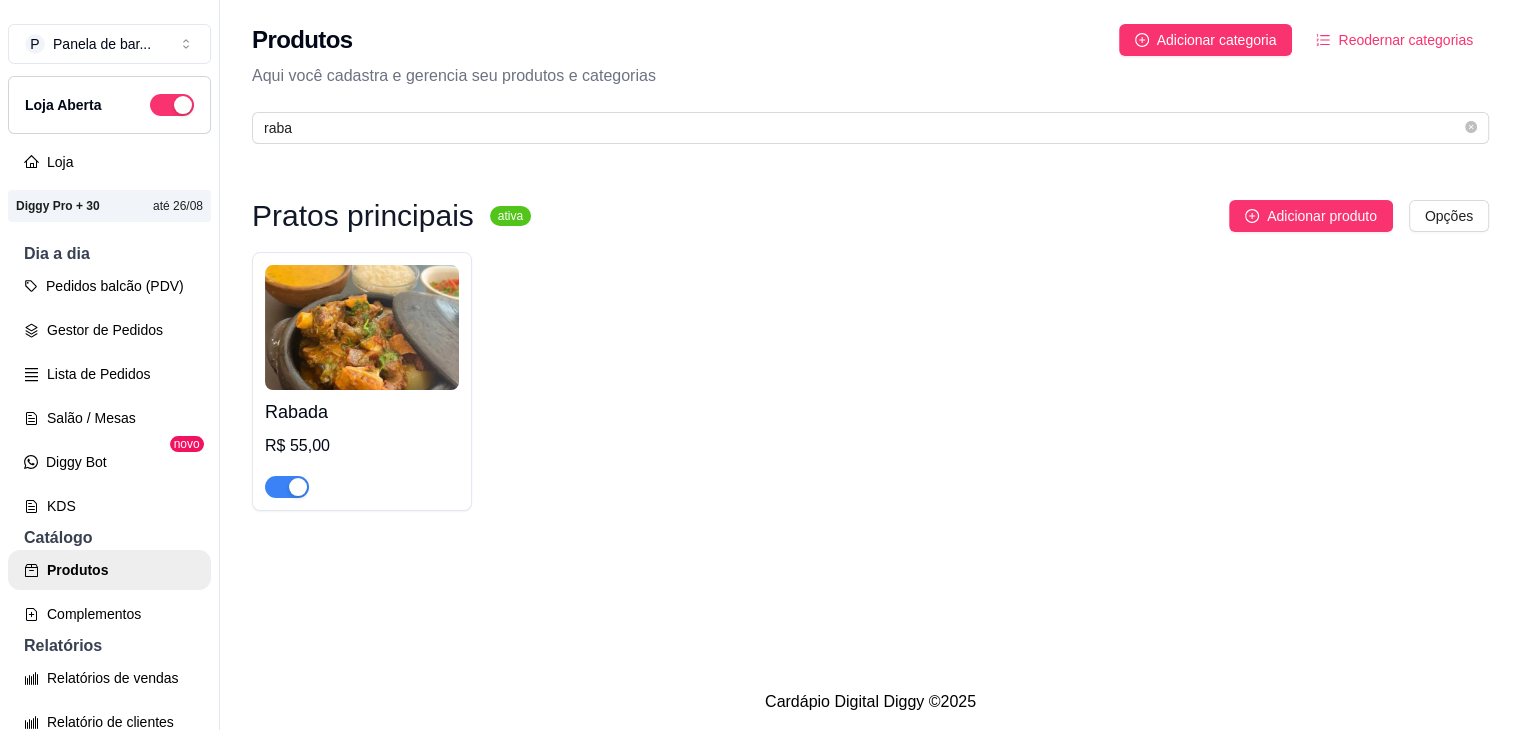 click at bounding box center [287, 487] 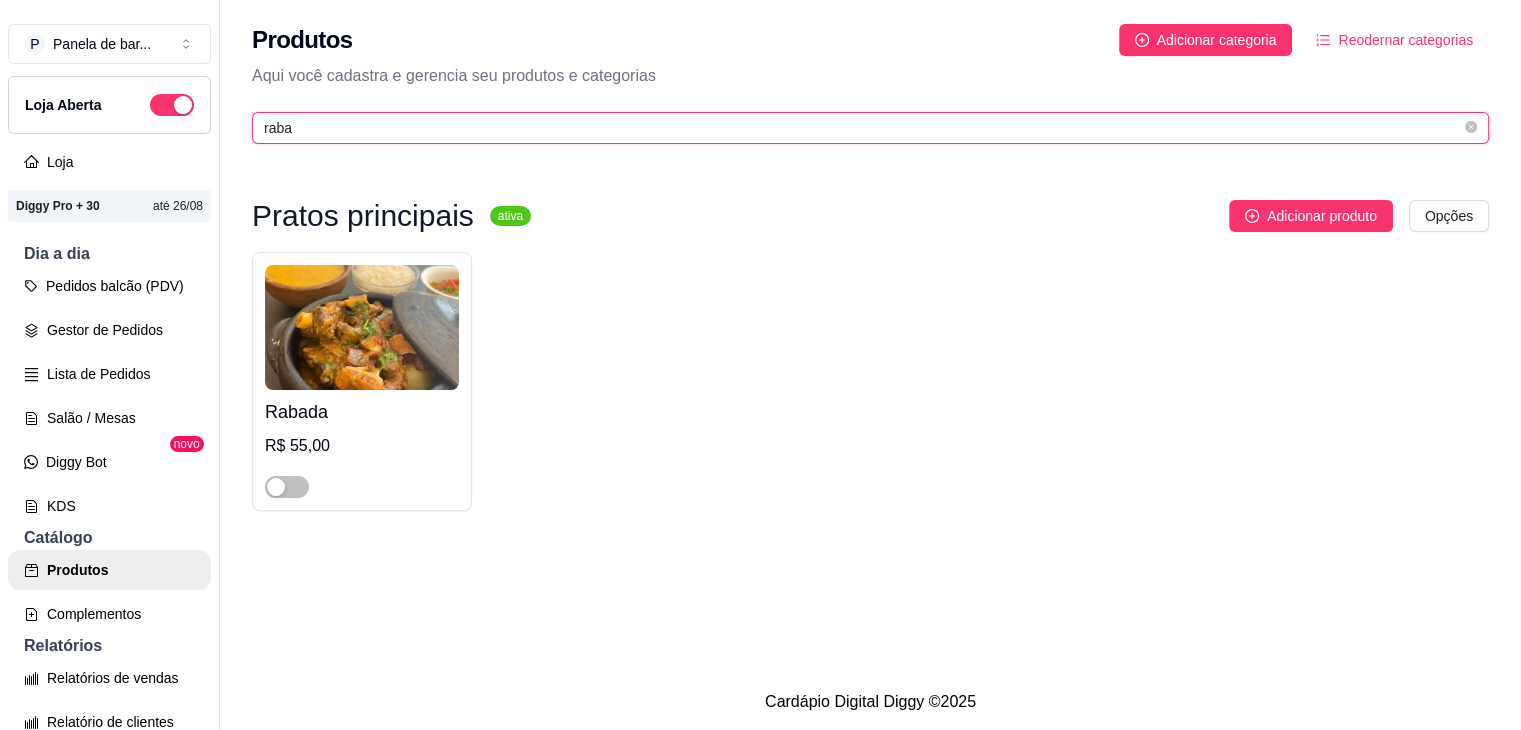 drag, startPoint x: 305, startPoint y: 125, endPoint x: 200, endPoint y: 141, distance: 106.21205 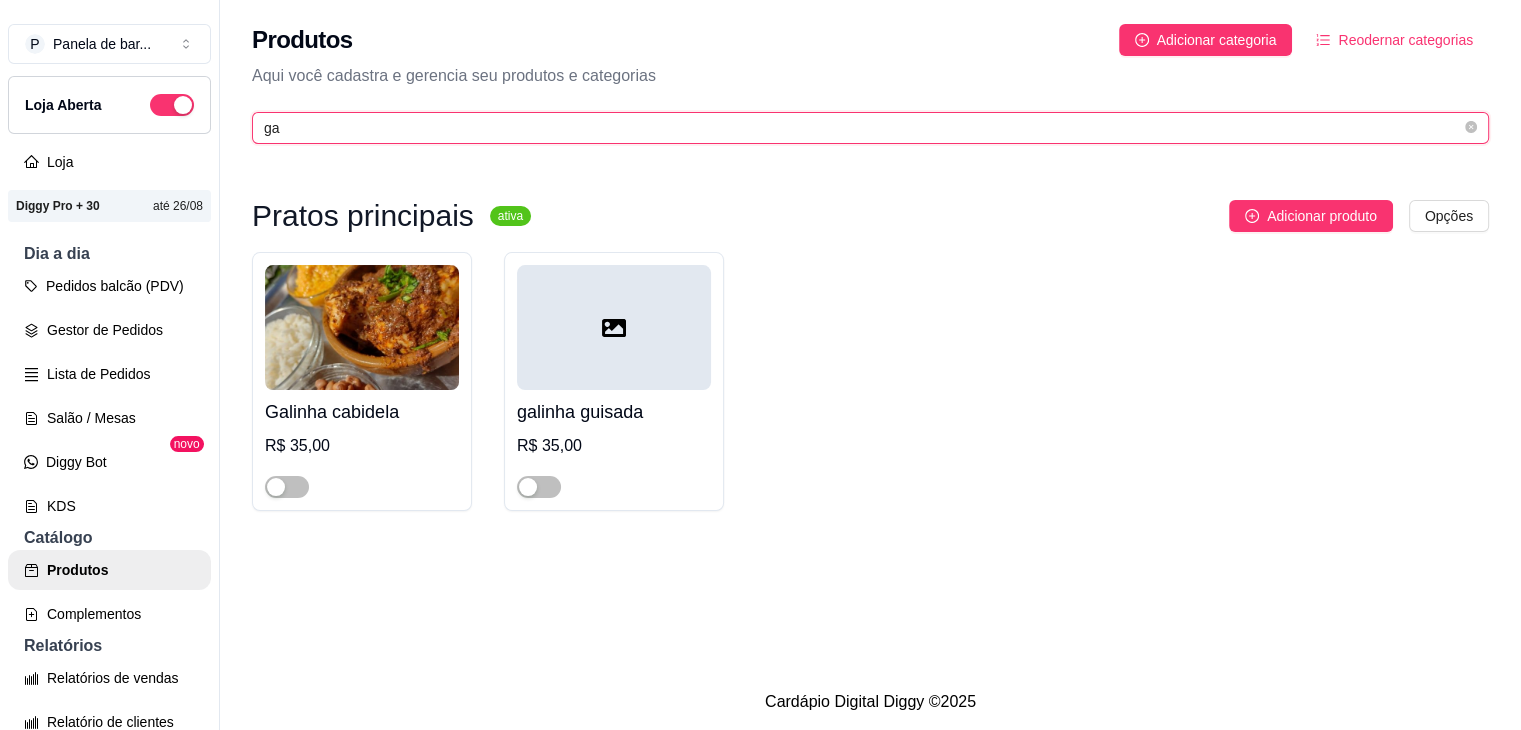 type on "g" 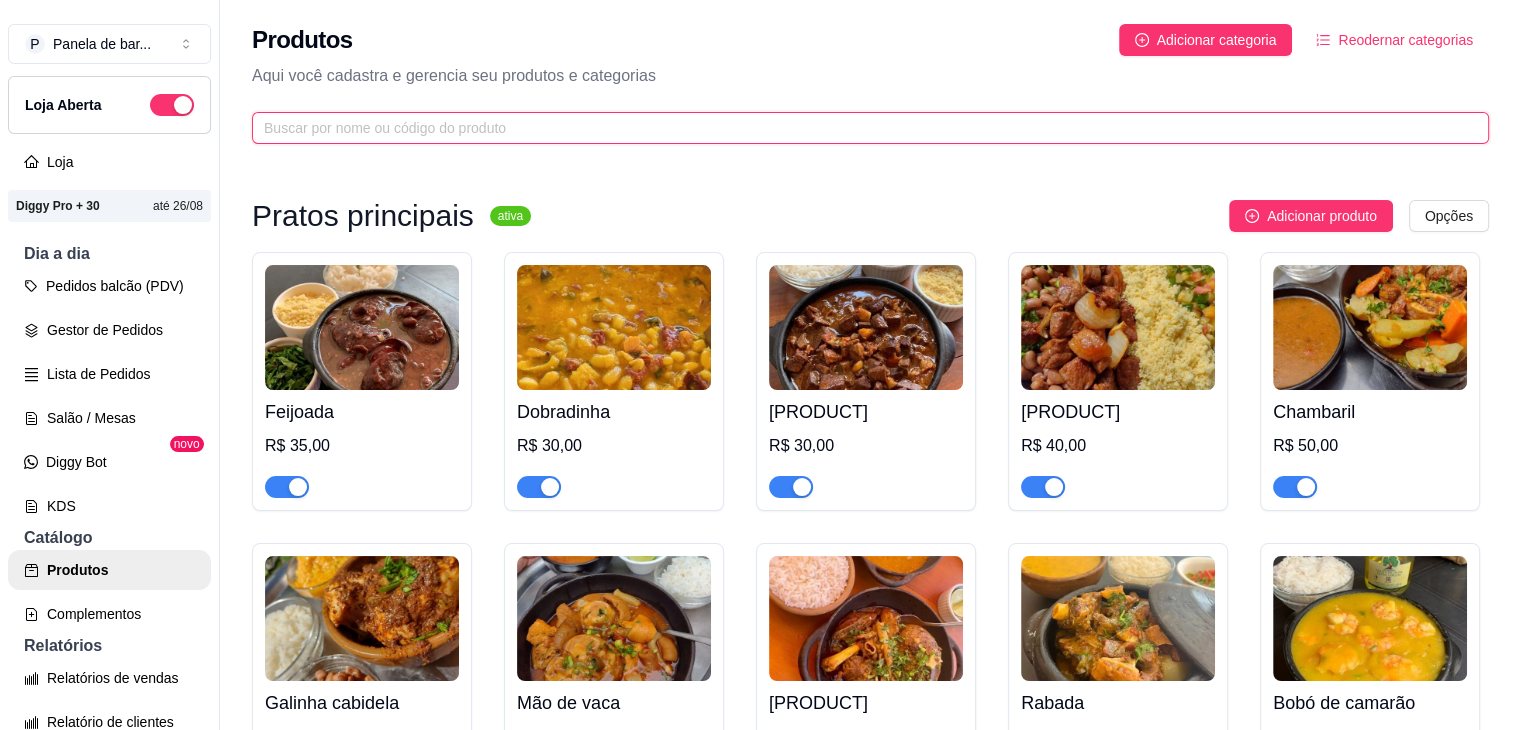 type 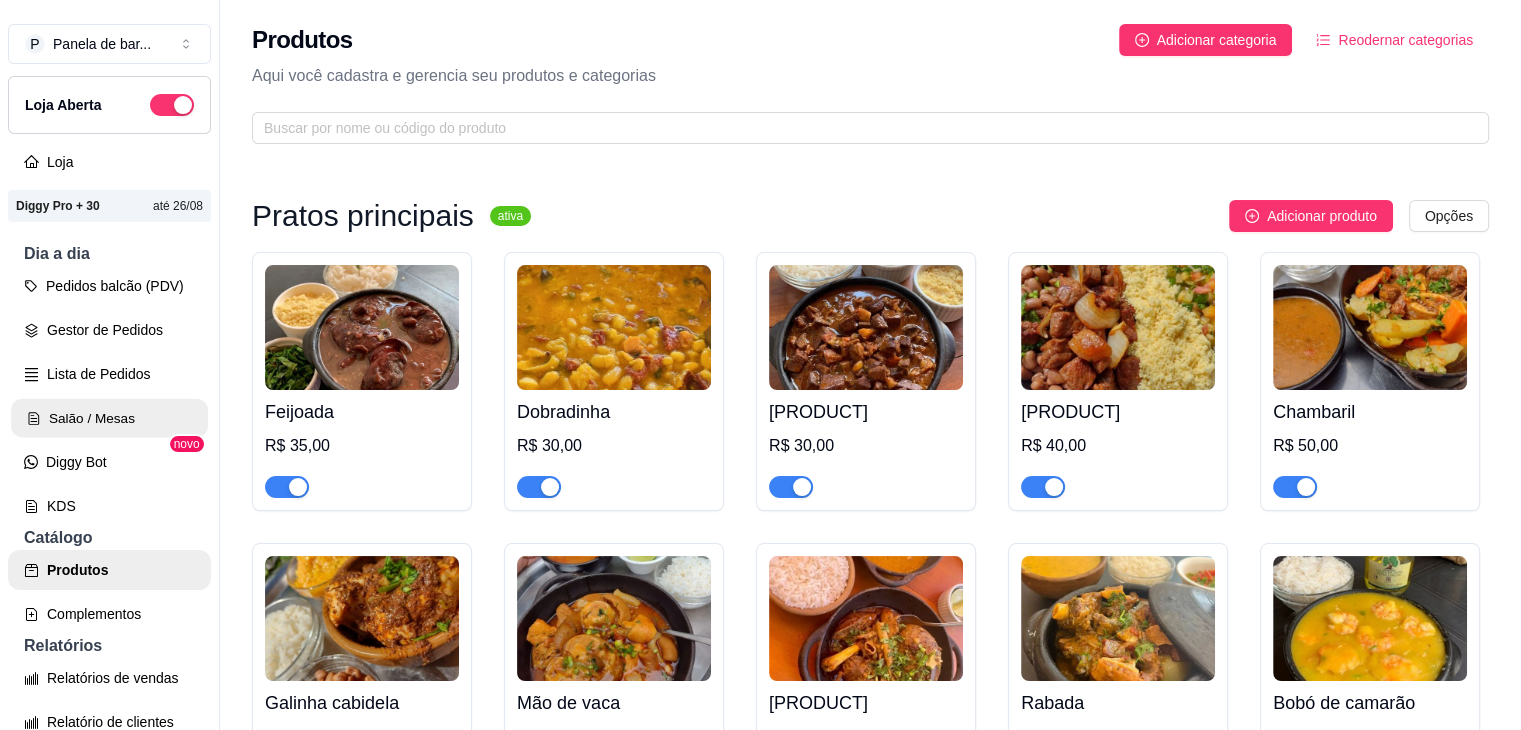 click on "Salão / Mesas" at bounding box center [109, 418] 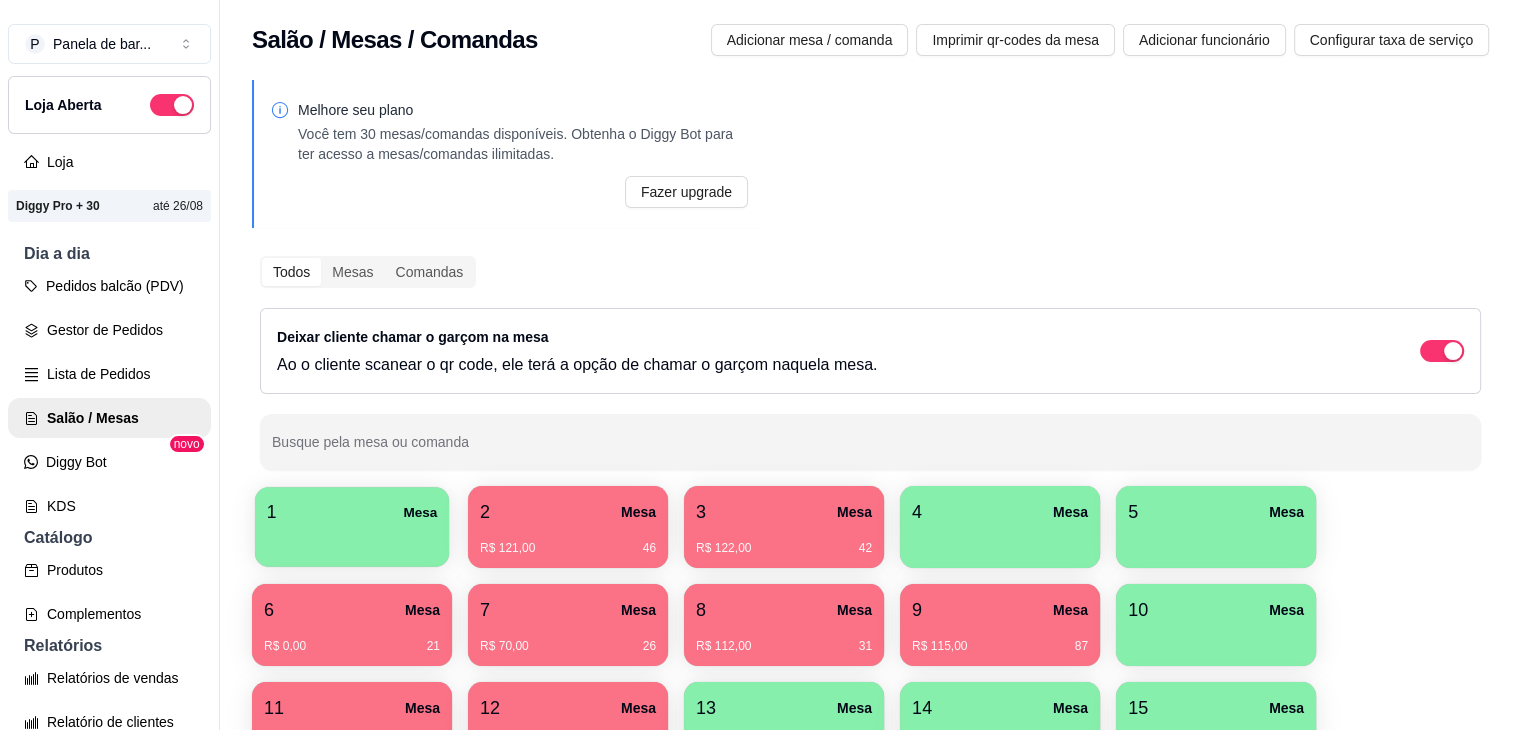 click at bounding box center [352, 540] 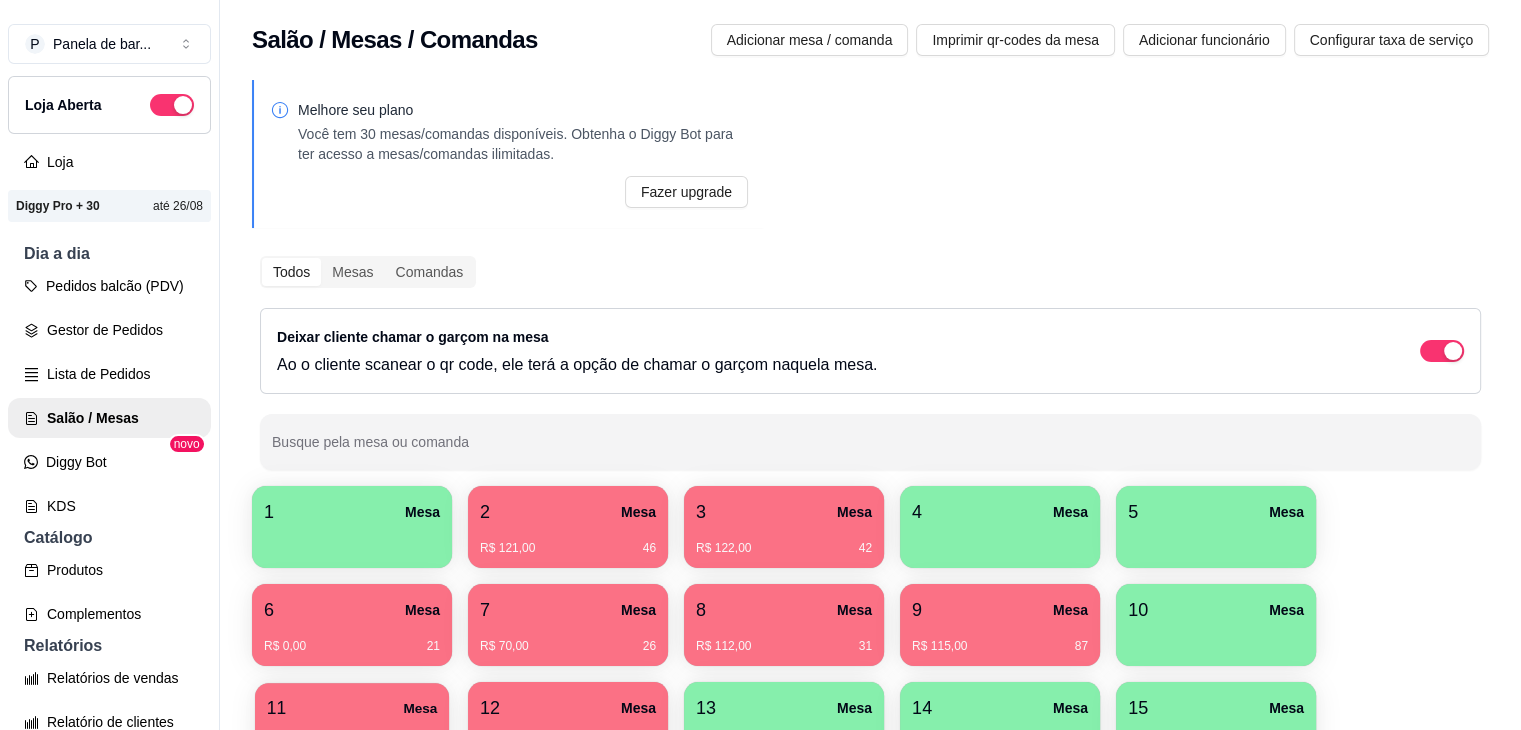 click on "[NUMBER] [STREET] R$ 154,00 55" at bounding box center [352, 723] 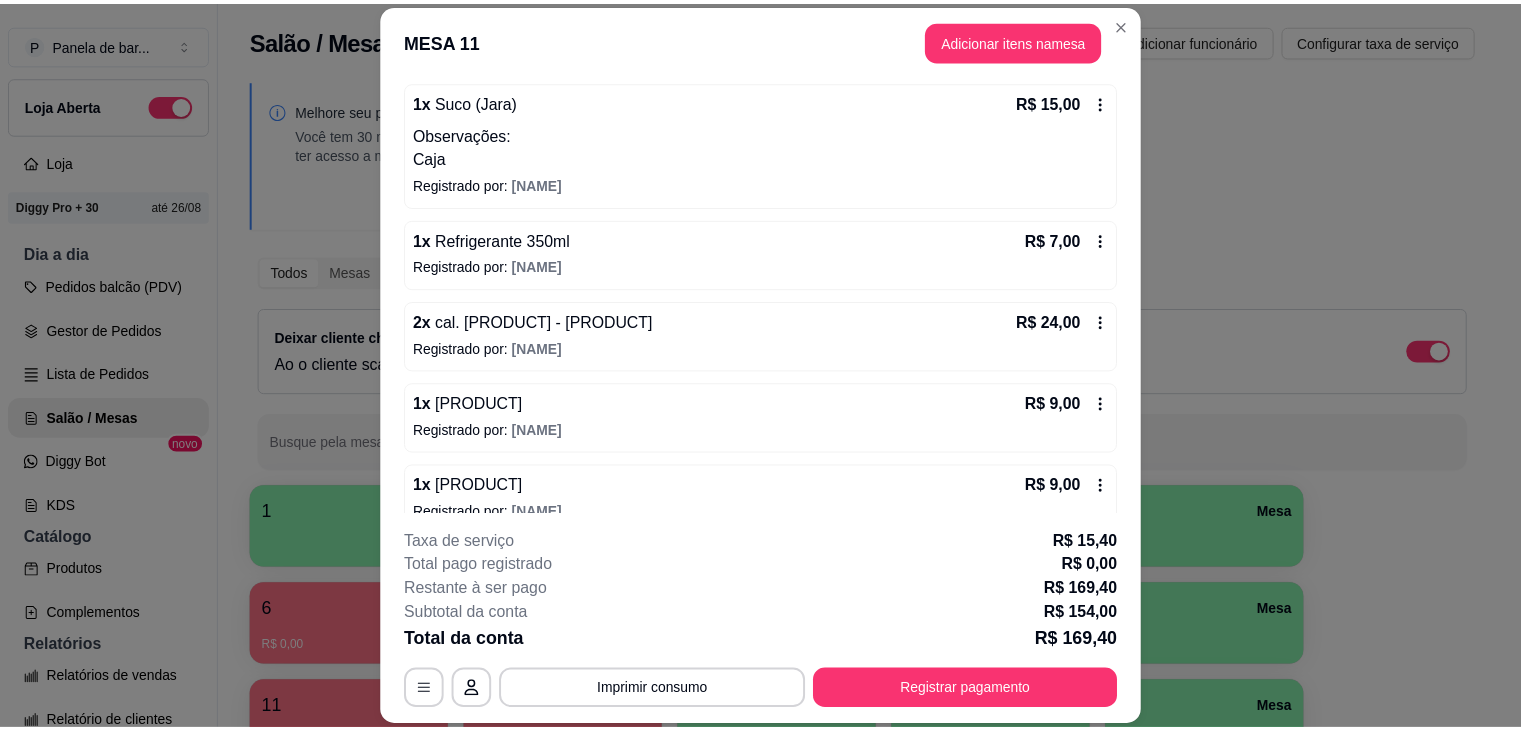 scroll, scrollTop: 344, scrollLeft: 0, axis: vertical 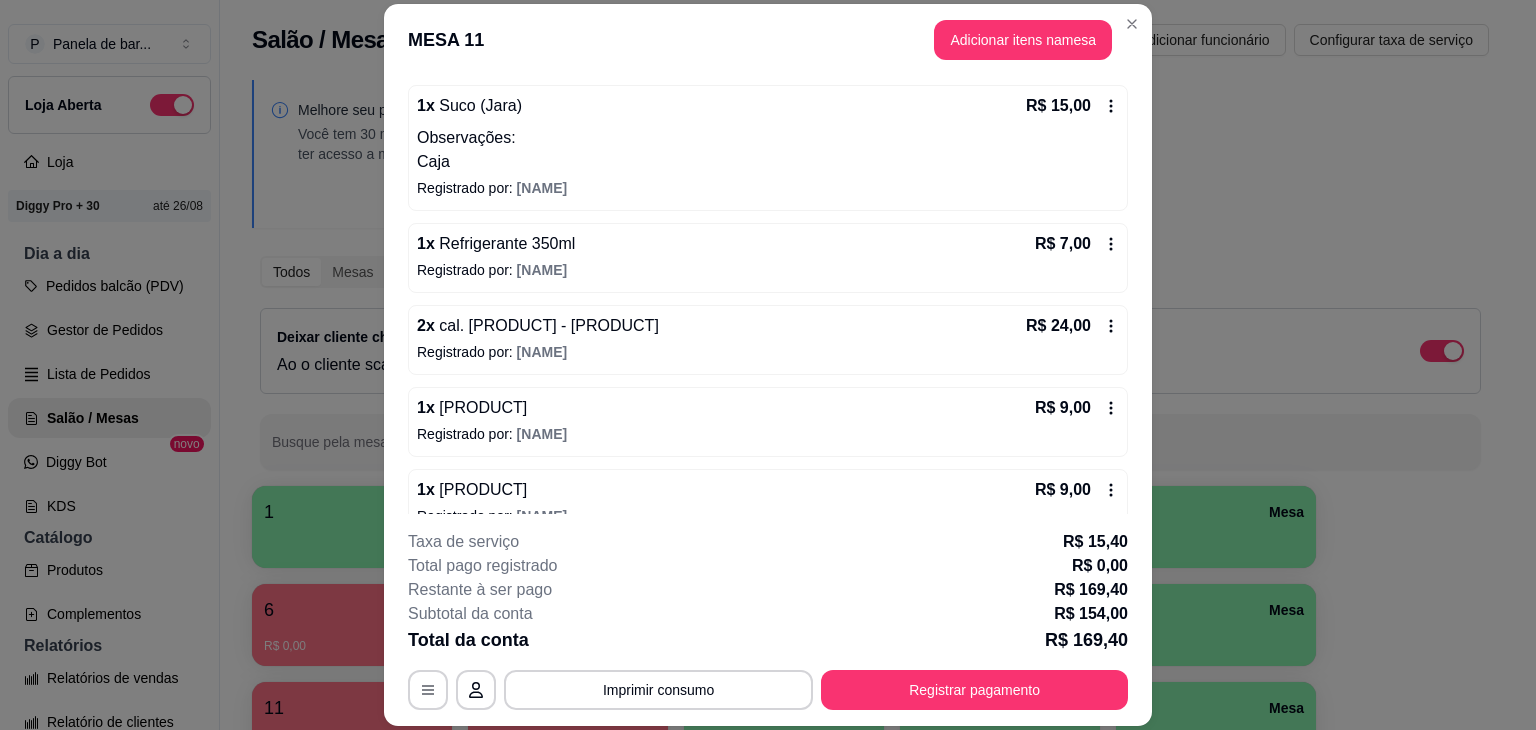 click 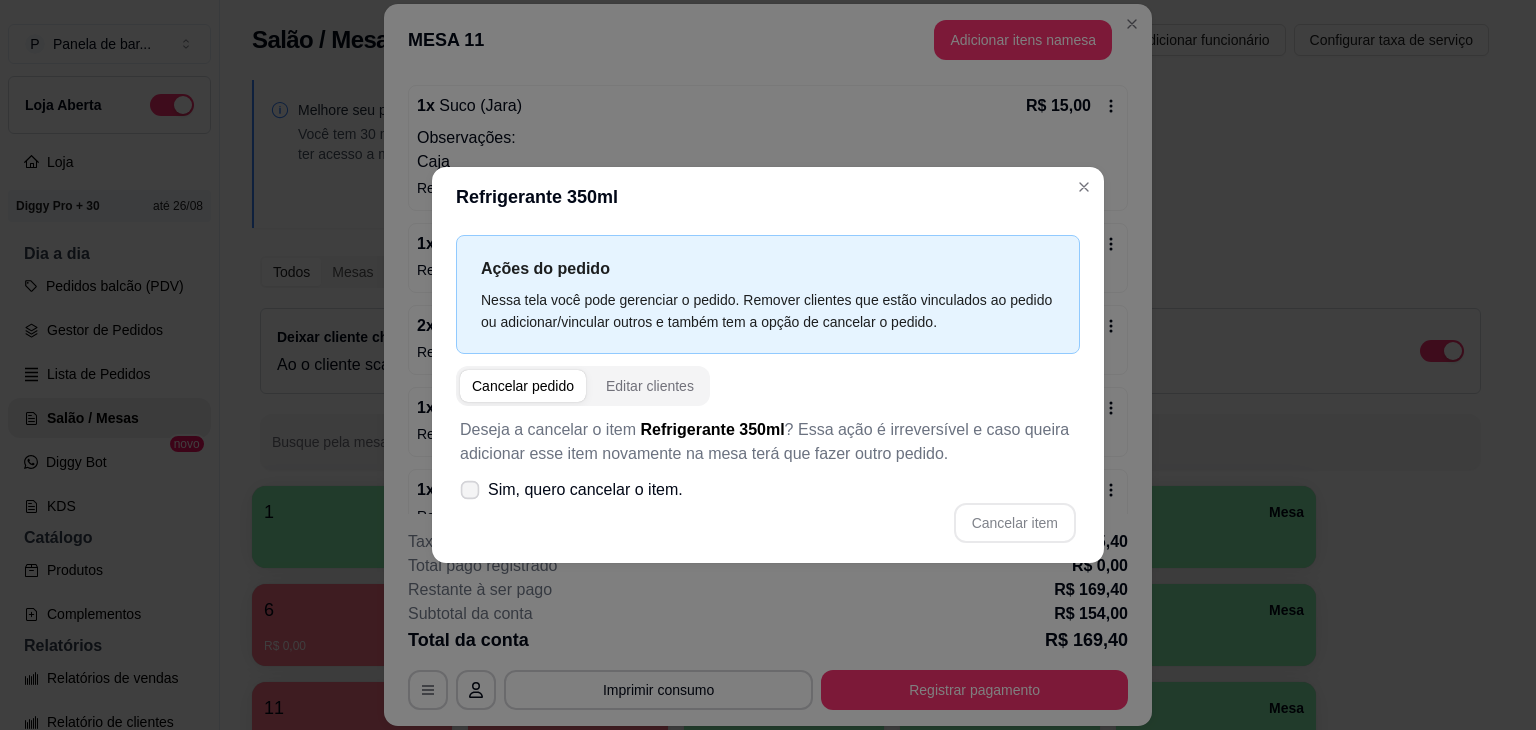 click 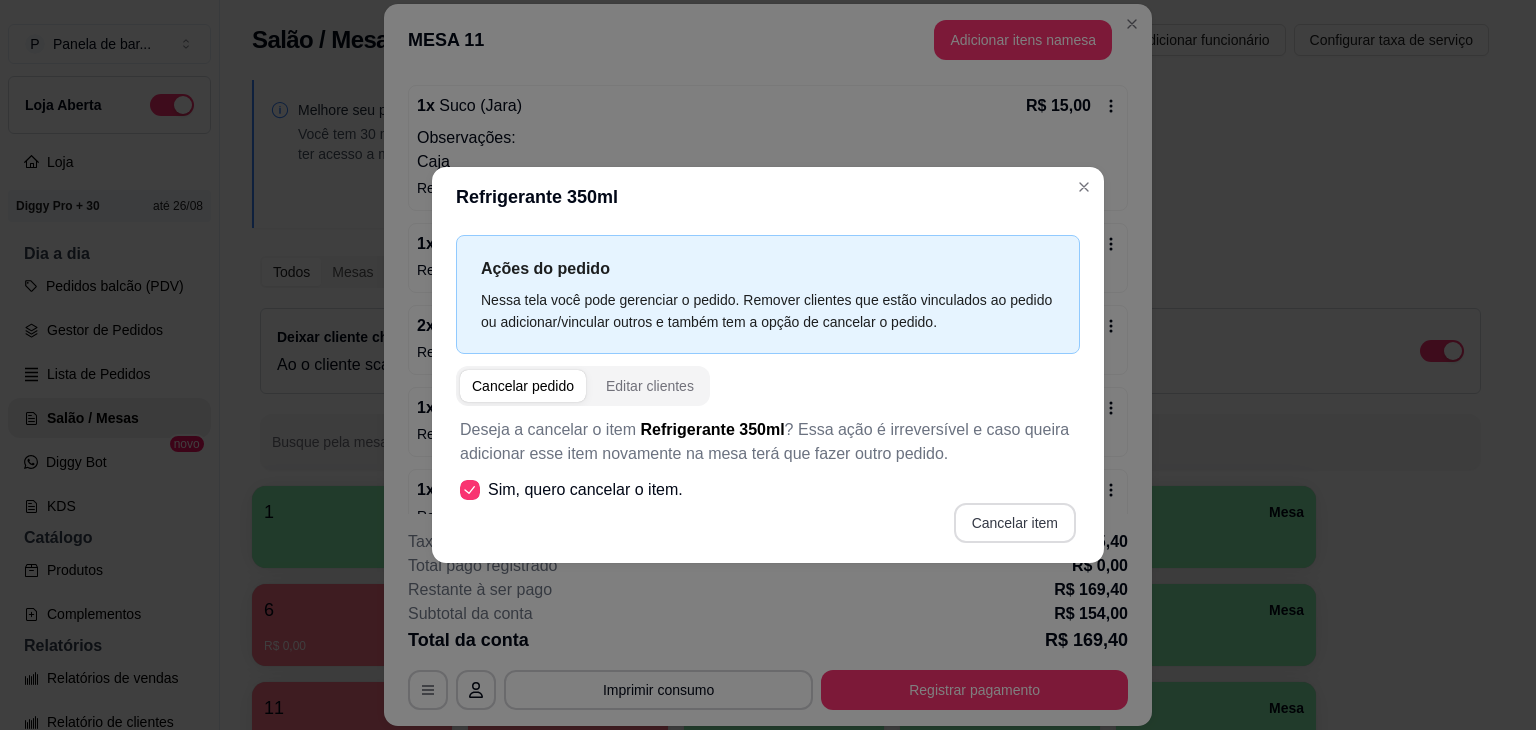 click on "Cancelar item" at bounding box center [1015, 523] 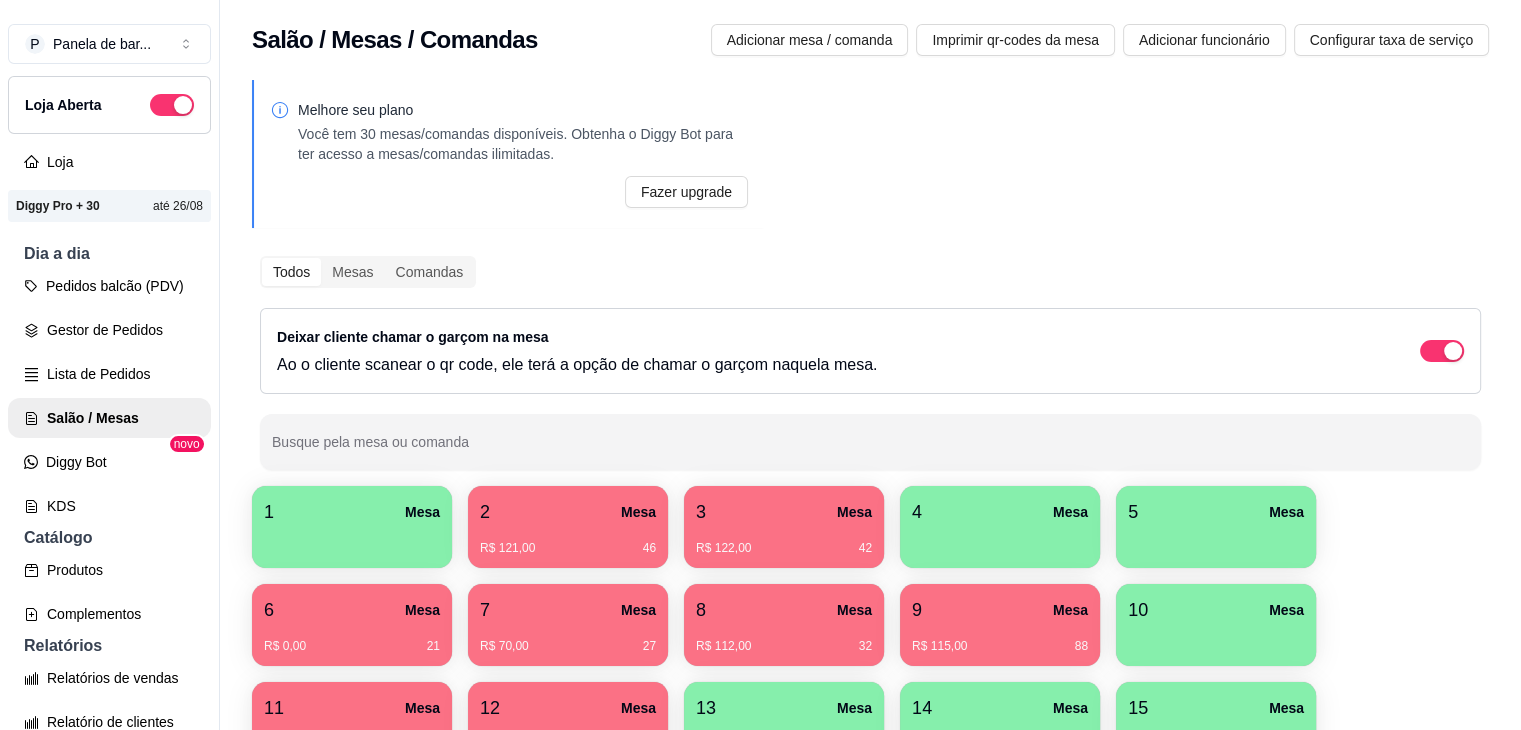 type 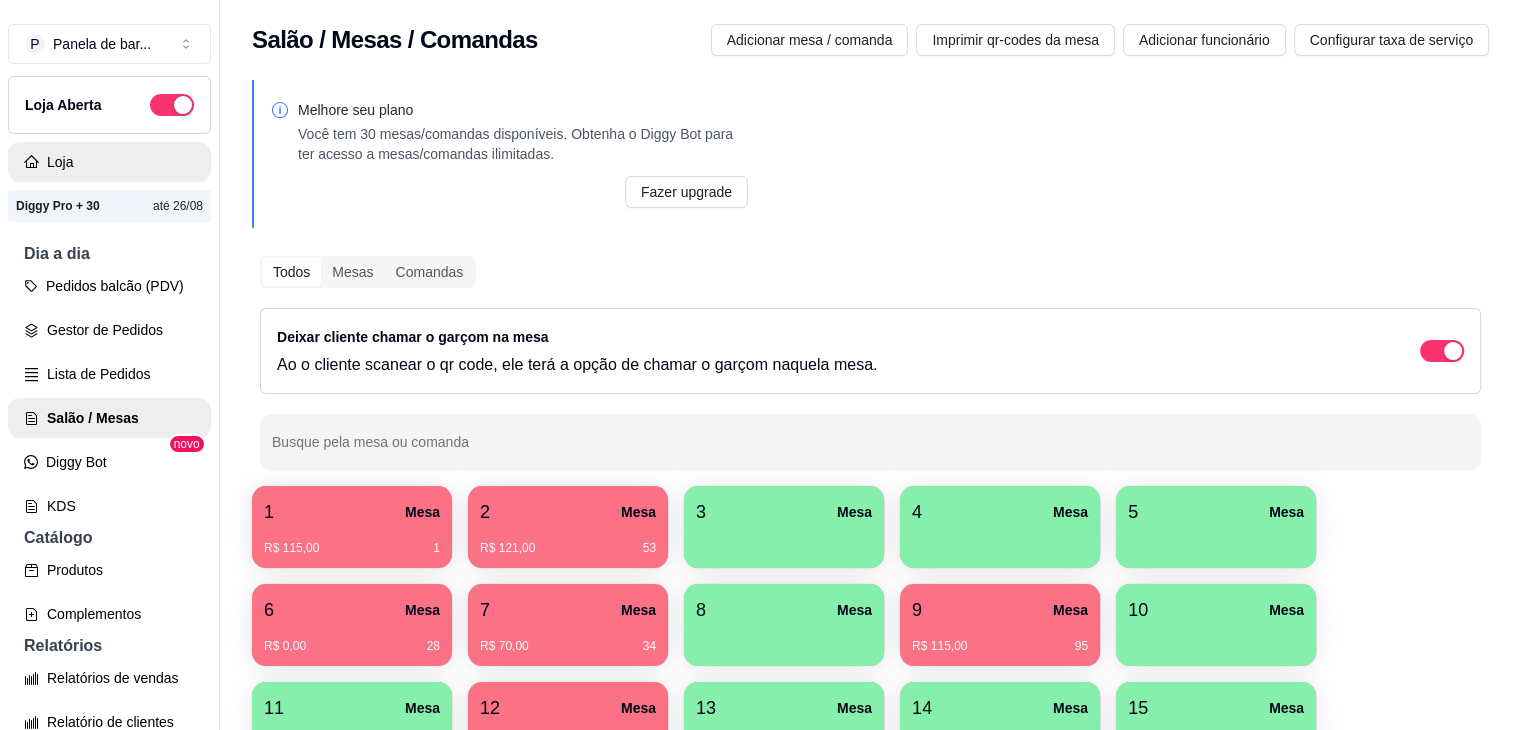 click on "Loja" at bounding box center [109, 162] 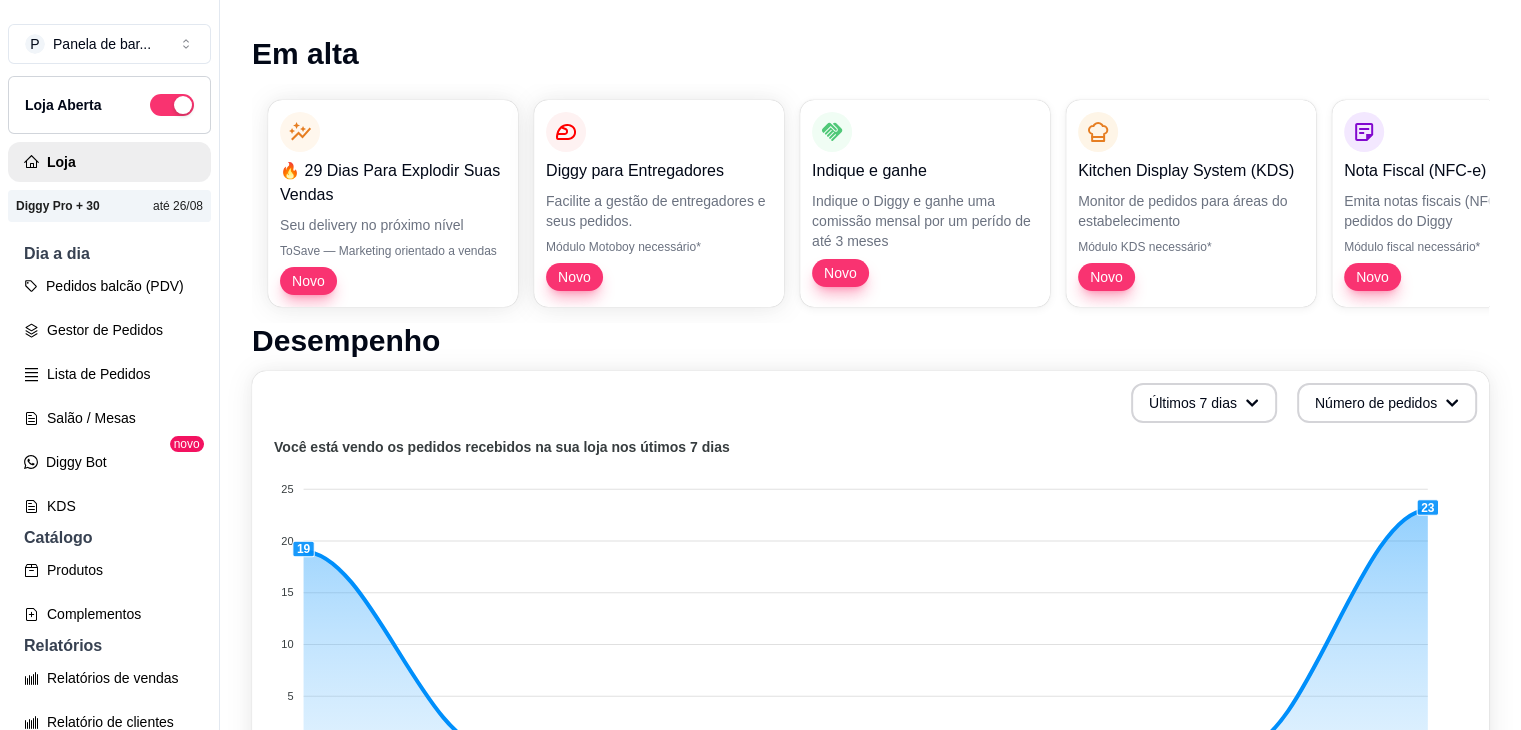 scroll, scrollTop: 132, scrollLeft: 0, axis: vertical 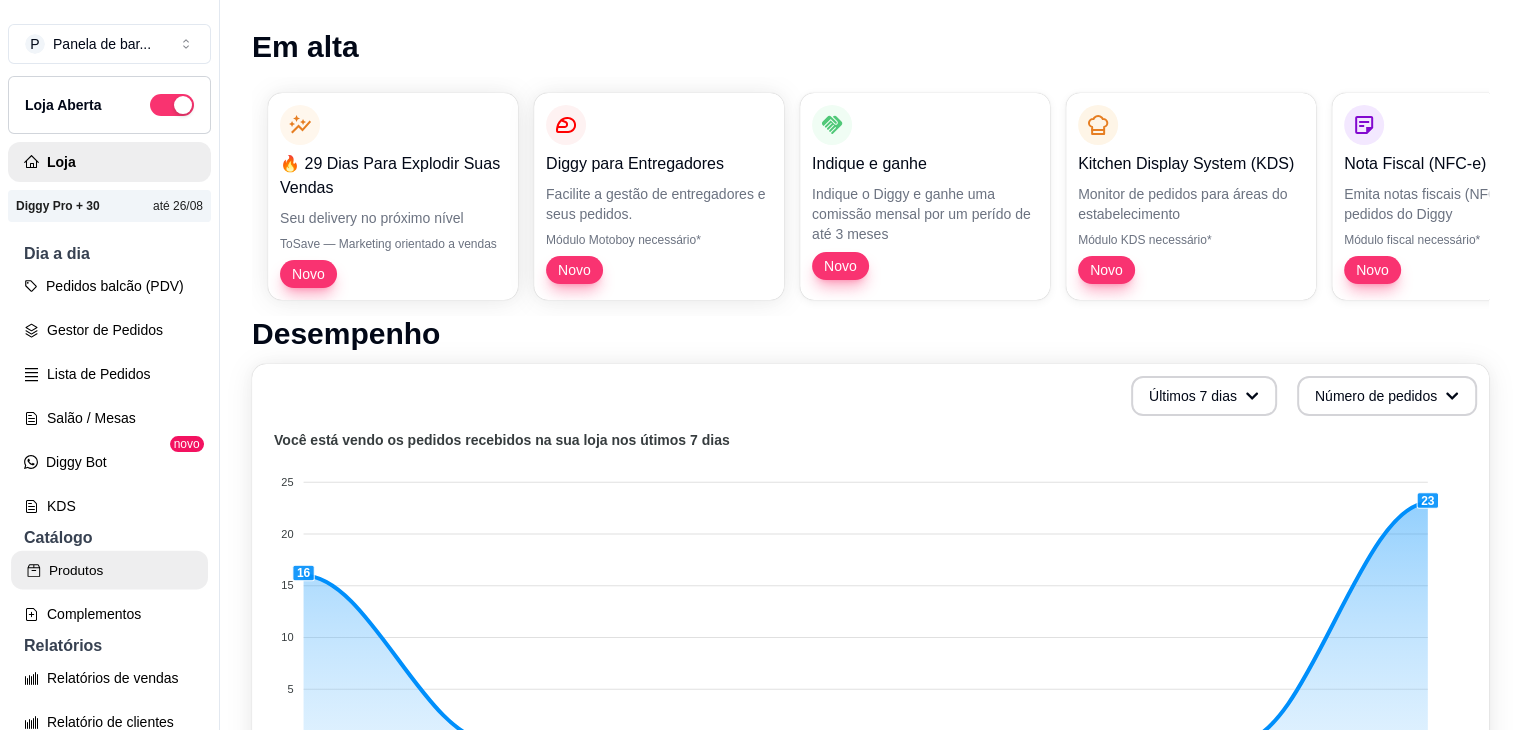 click on "Produtos" at bounding box center [109, 570] 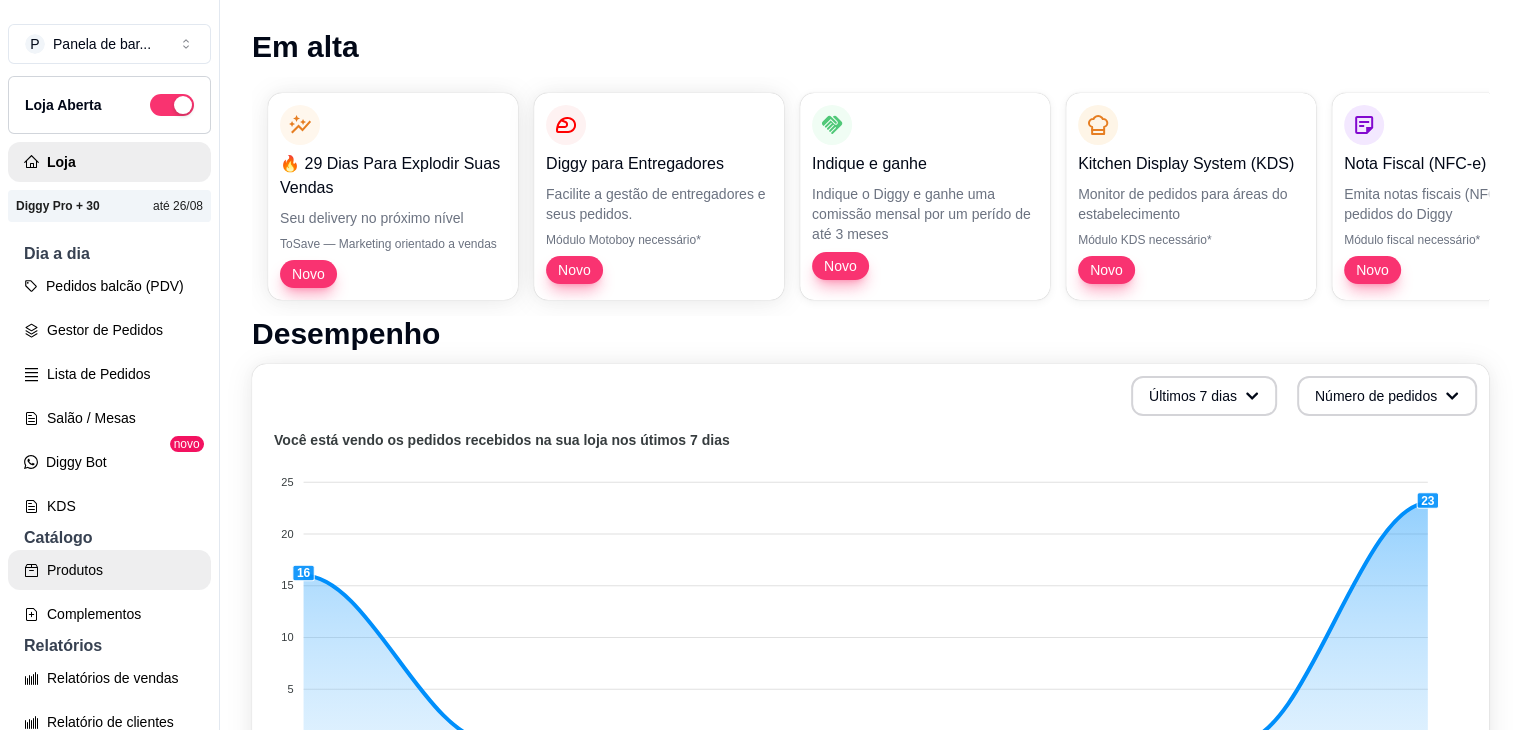 scroll, scrollTop: 0, scrollLeft: 0, axis: both 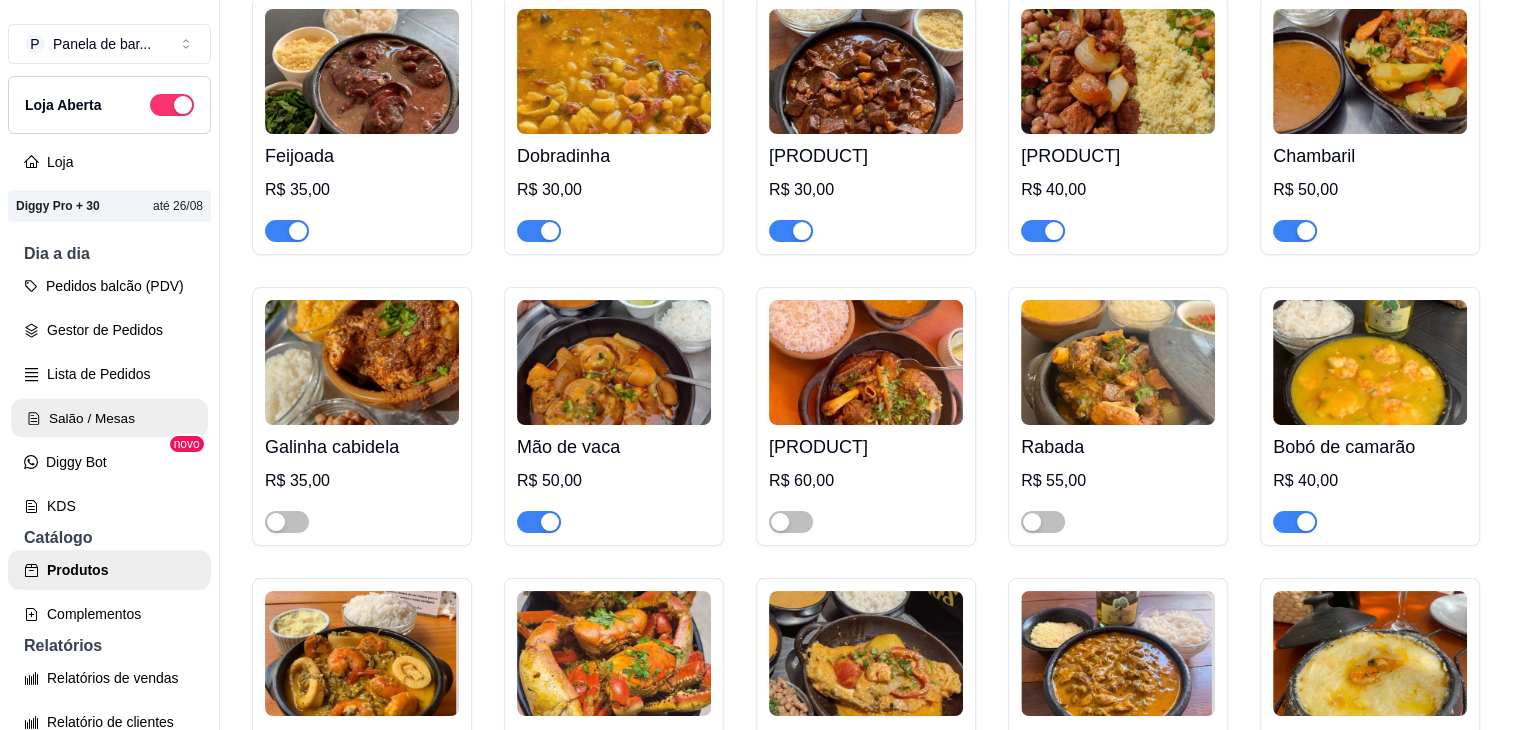 click on "Salão / Mesas" at bounding box center [109, 418] 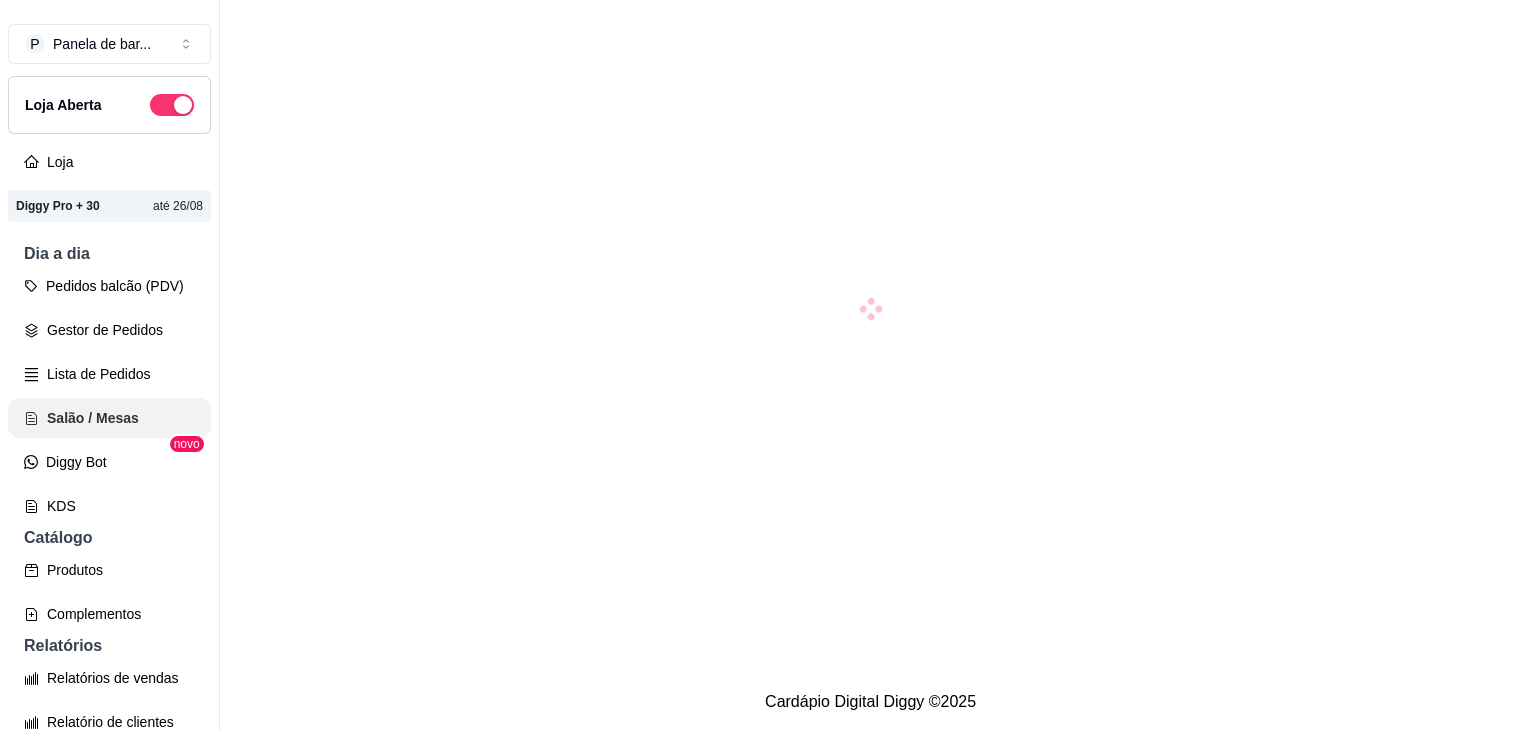 scroll, scrollTop: 0, scrollLeft: 0, axis: both 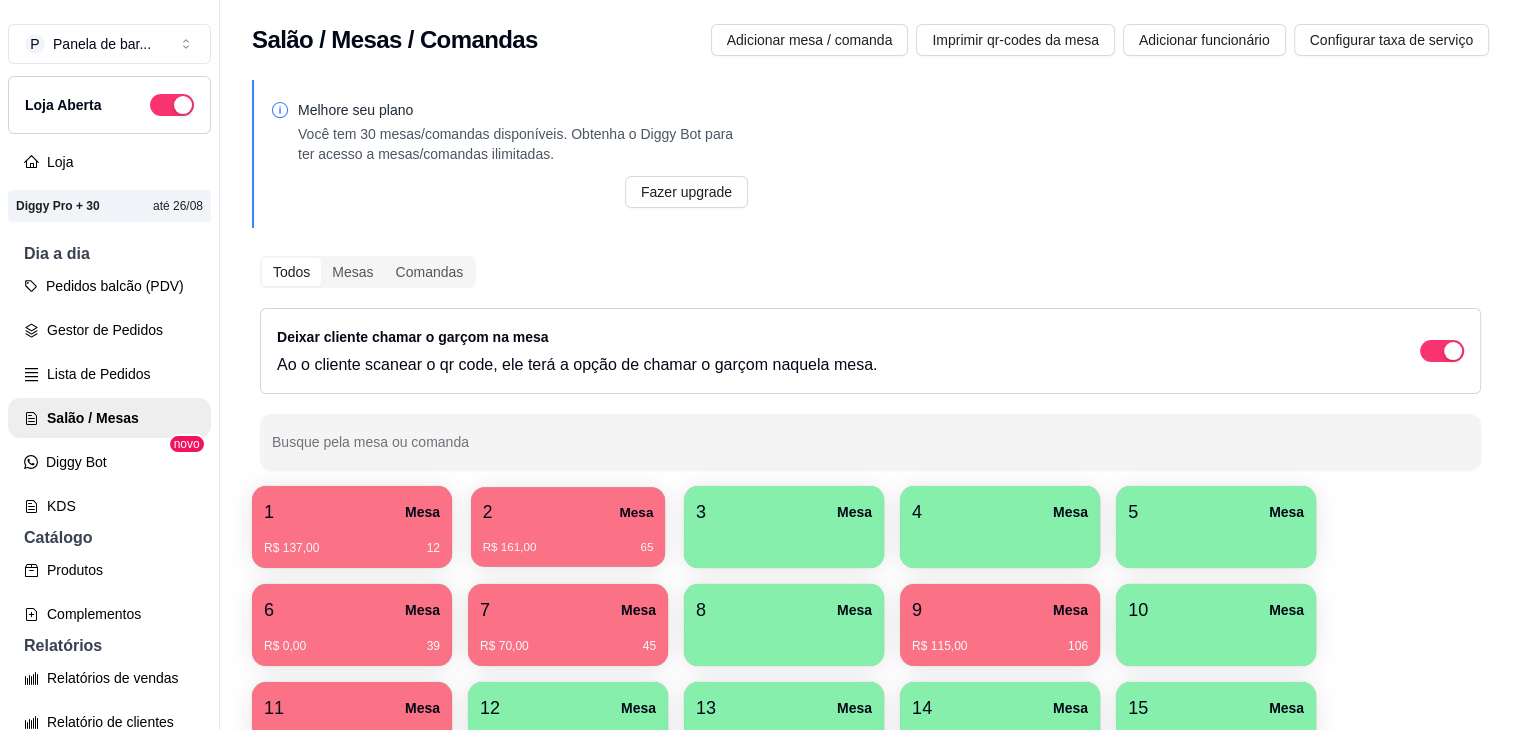 click on "2 Mesa" at bounding box center [568, 512] 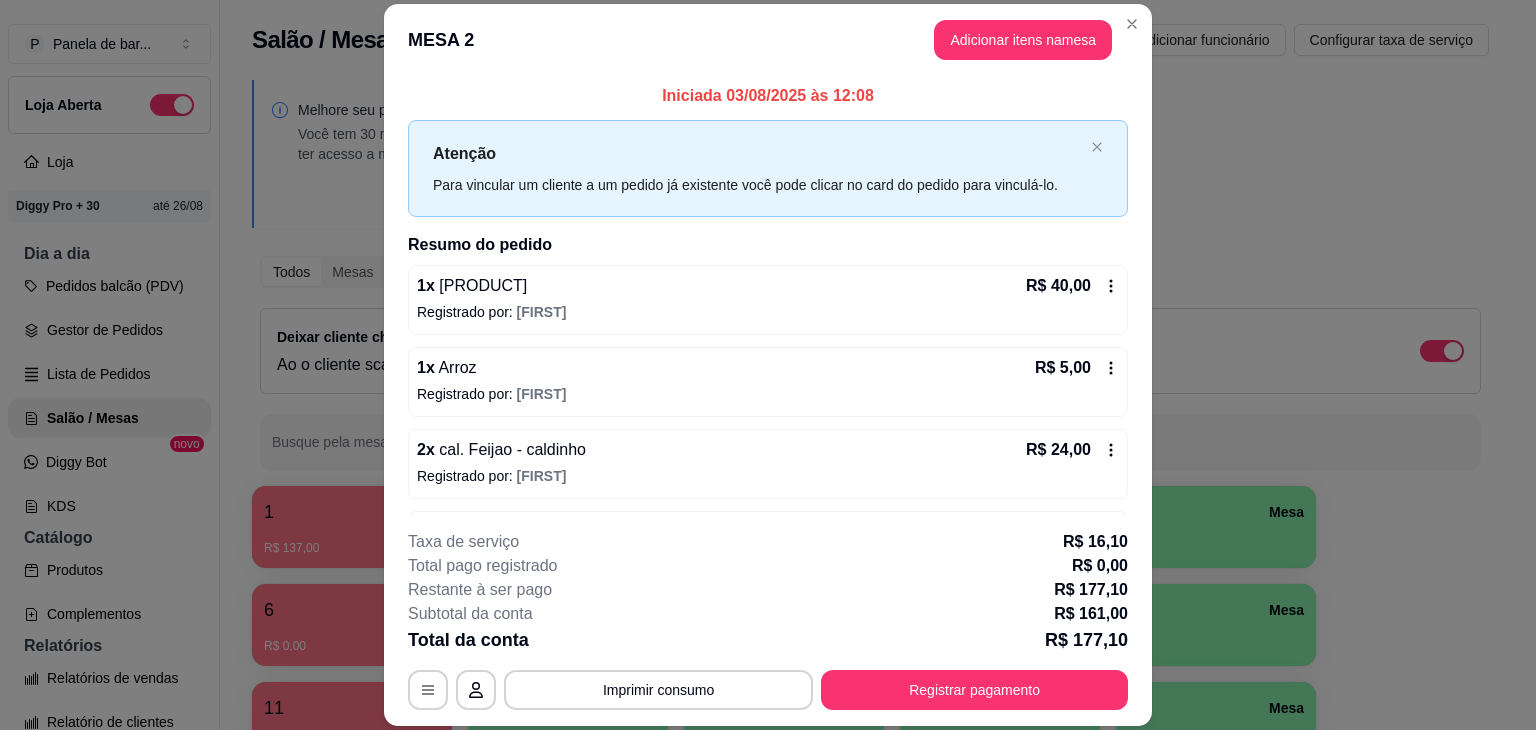 click 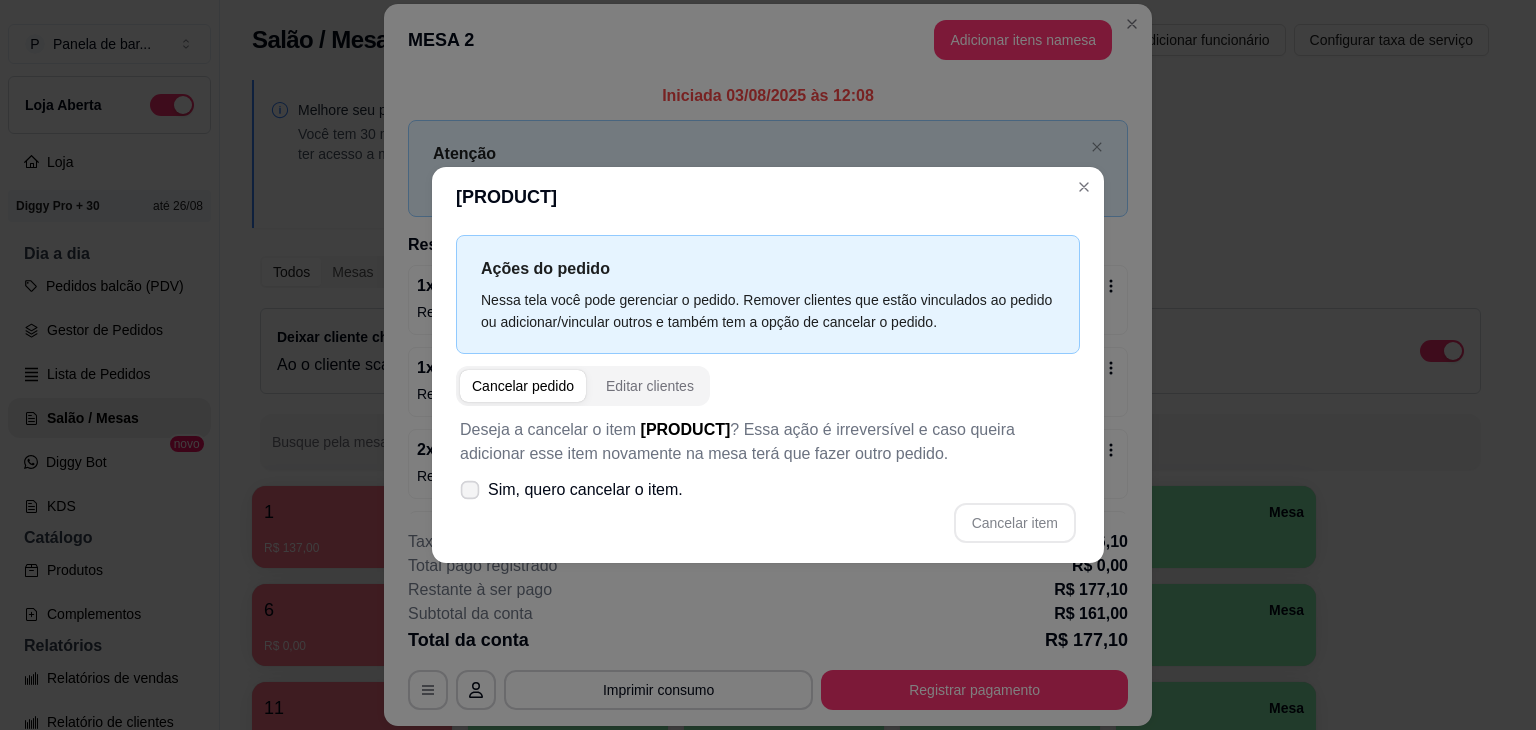 click at bounding box center [470, 490] 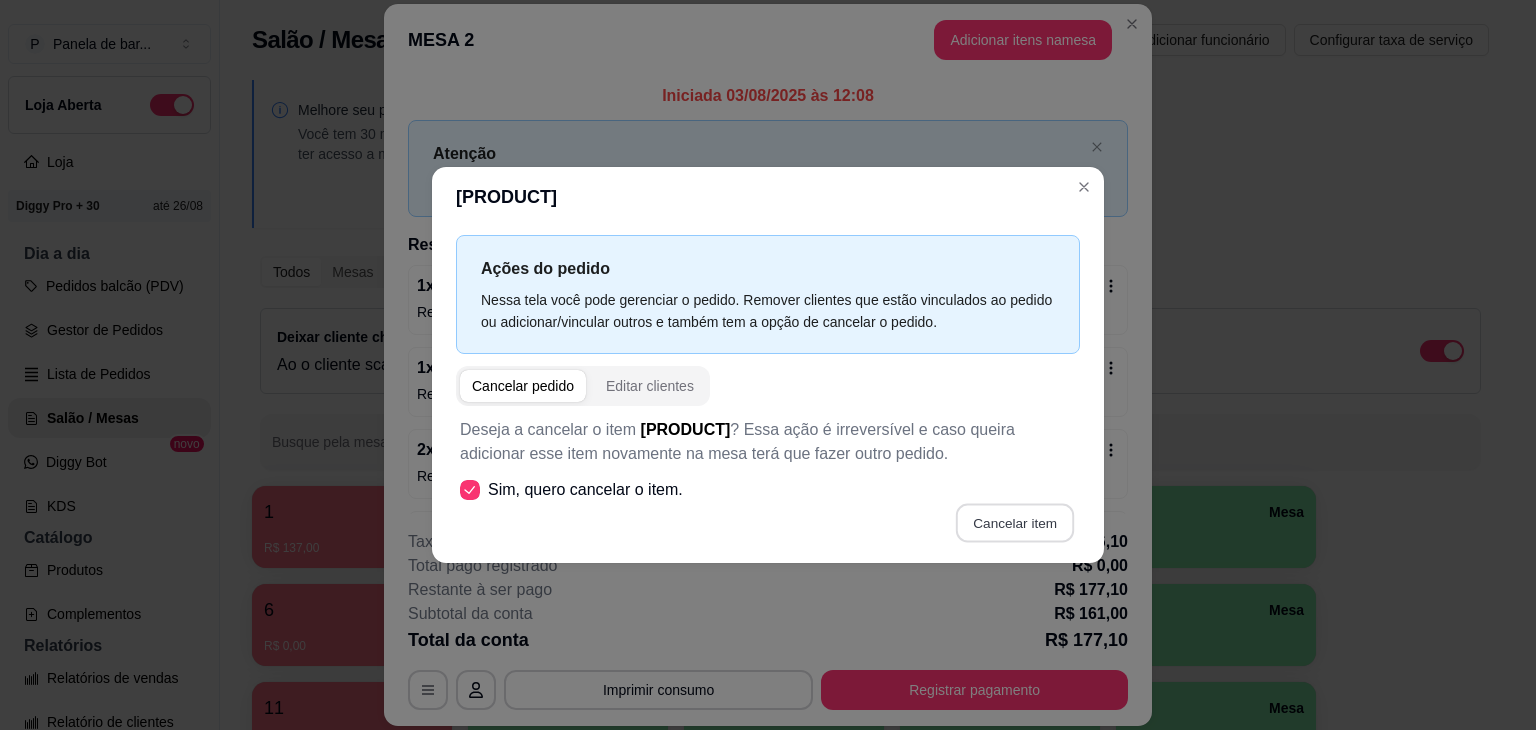 click on "Cancelar item" at bounding box center [1014, 523] 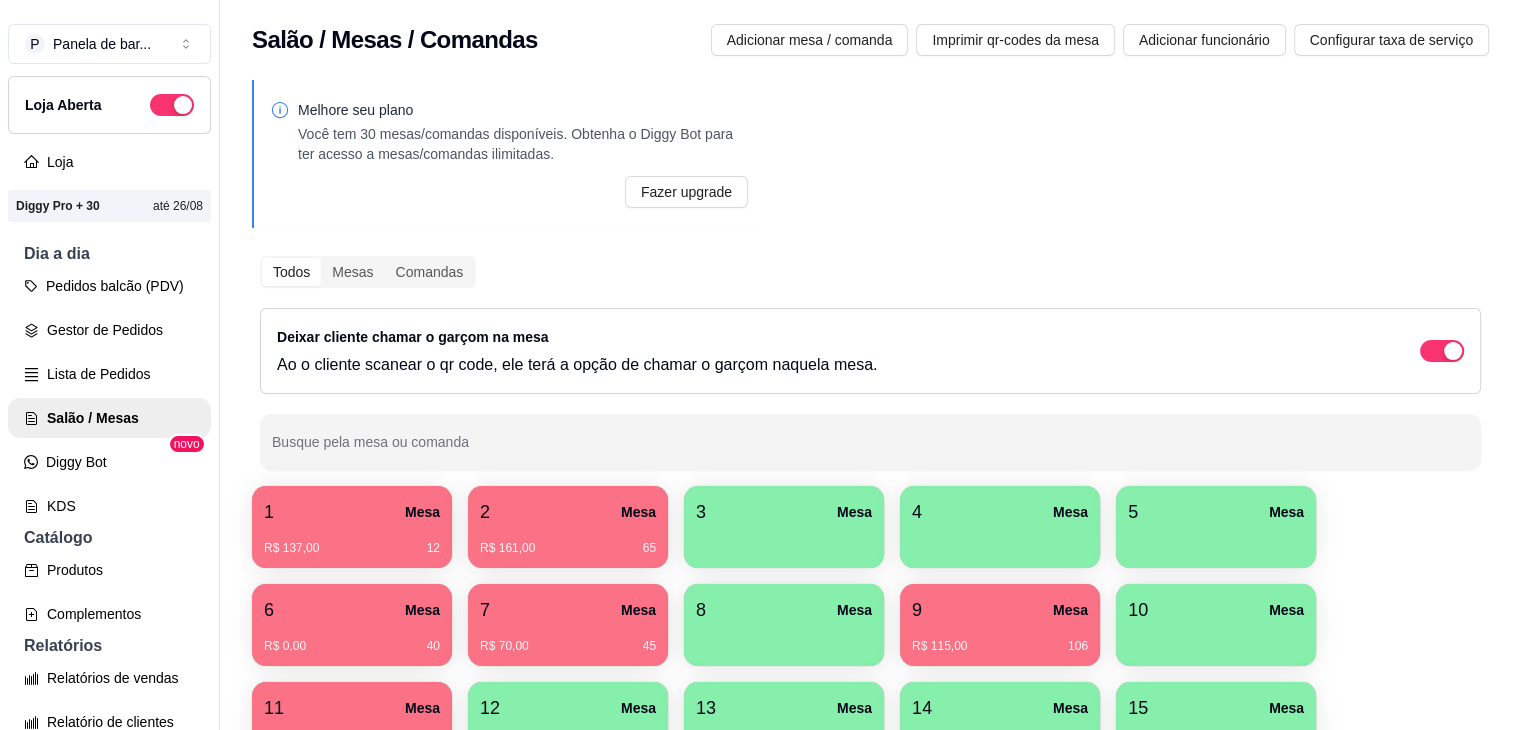 click on "Catálogo" at bounding box center [109, 538] 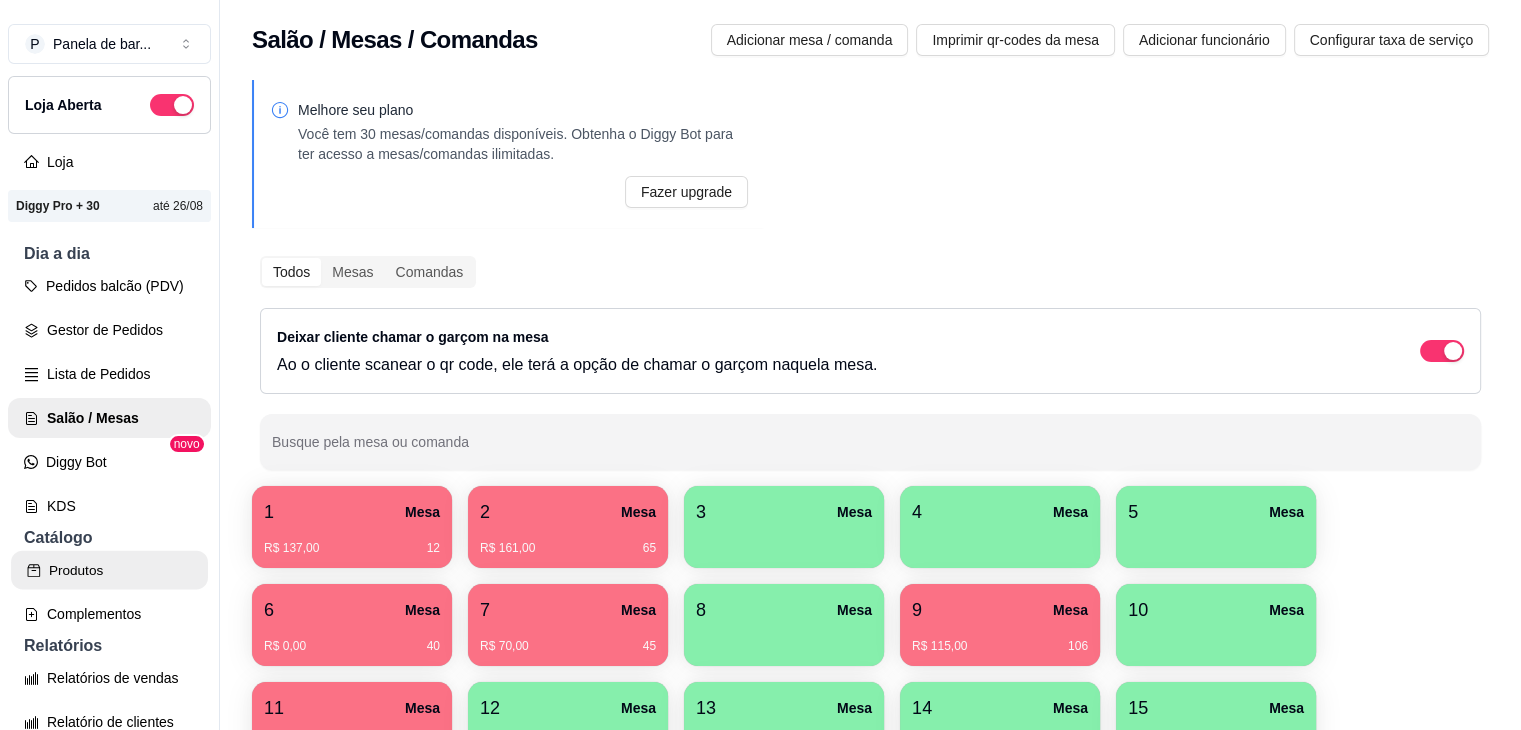 click on "Produtos" at bounding box center [109, 570] 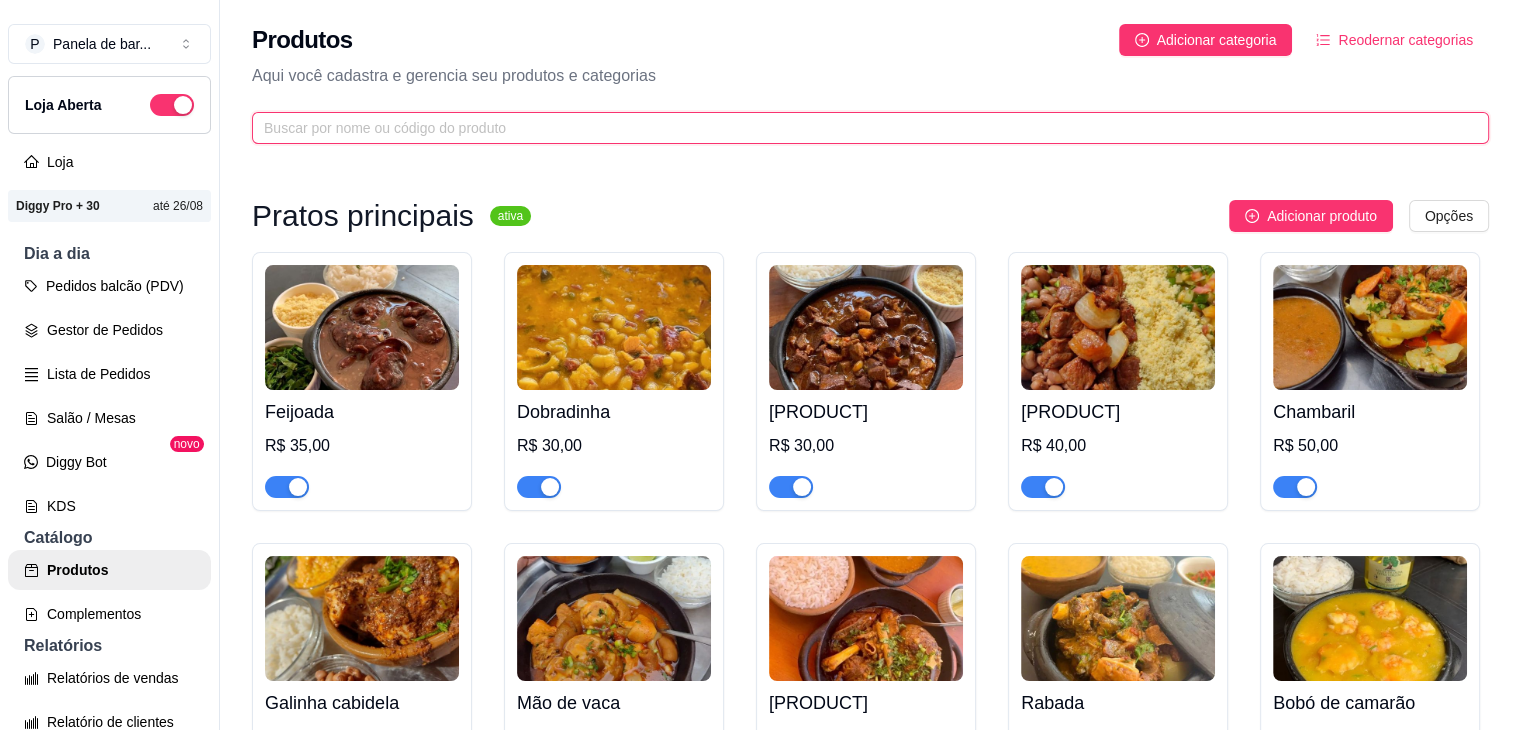 click at bounding box center (862, 128) 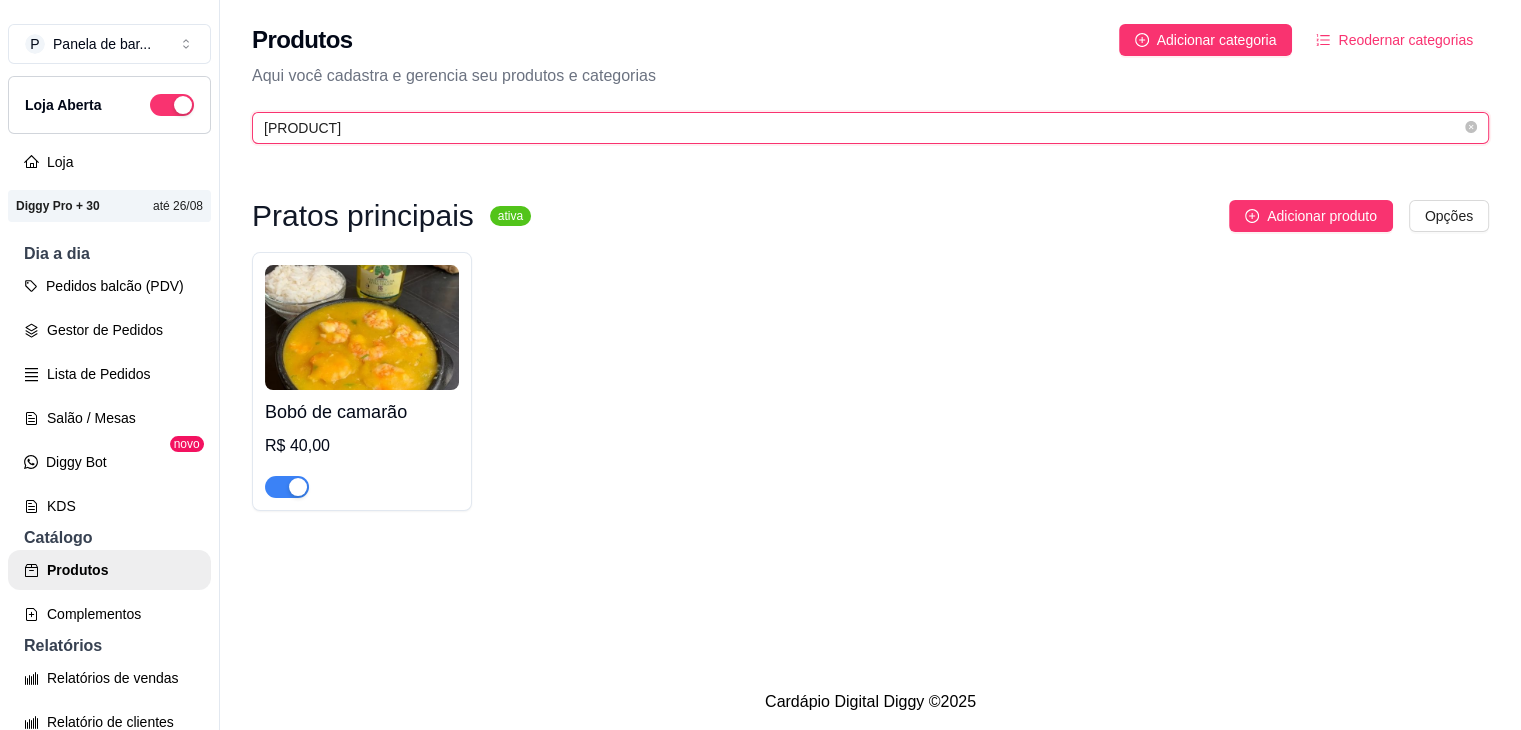type on "[PRODUCT]" 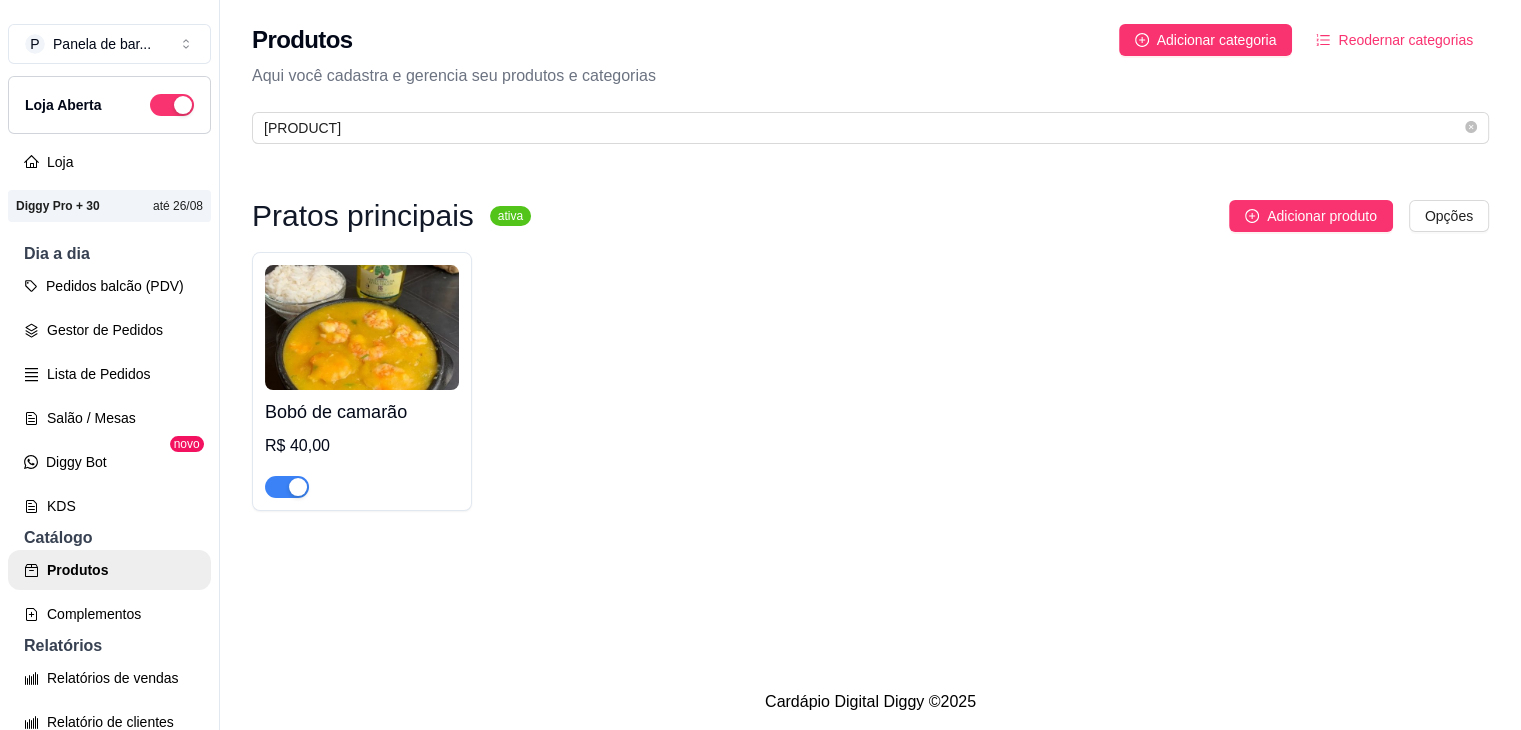 click at bounding box center (298, 487) 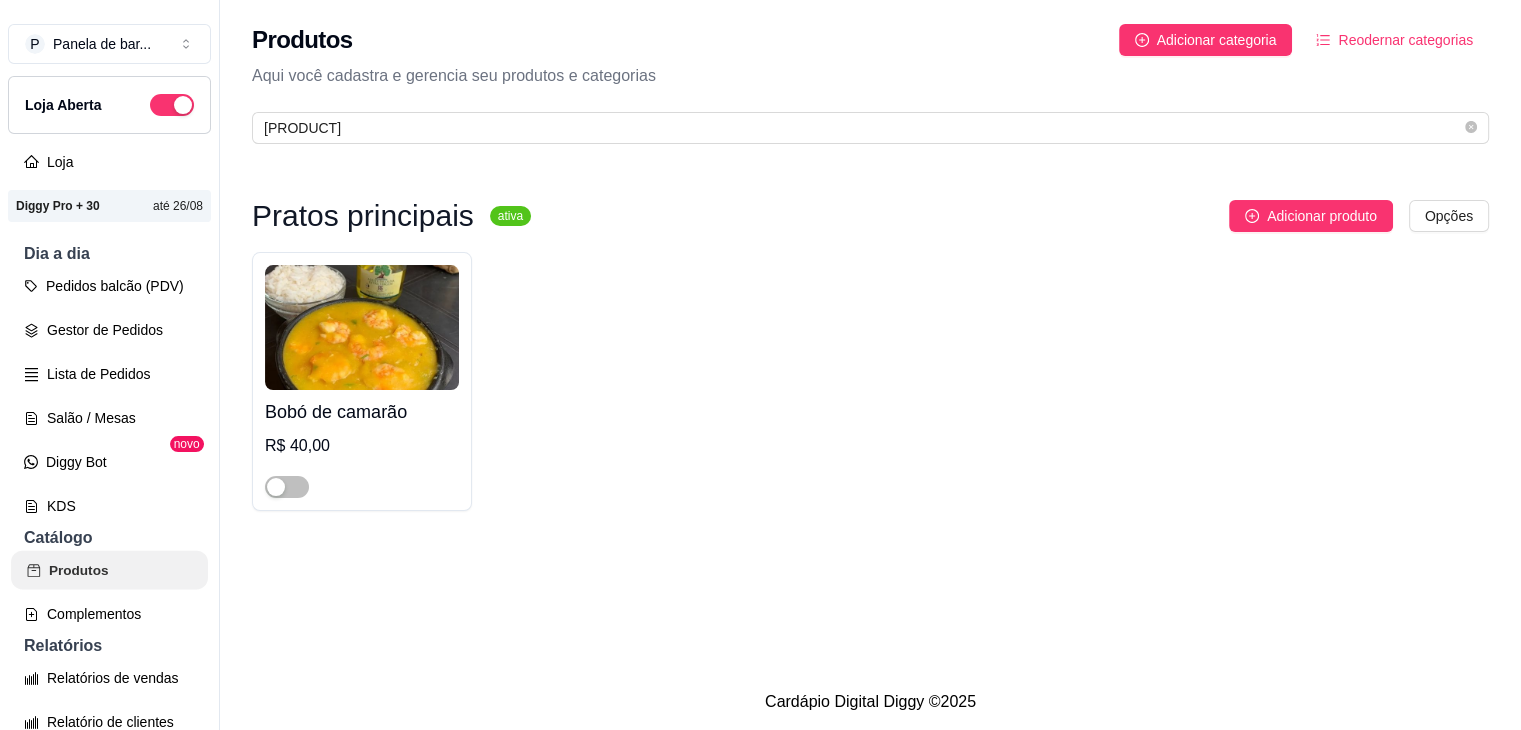 click on "Produtos" at bounding box center (109, 570) 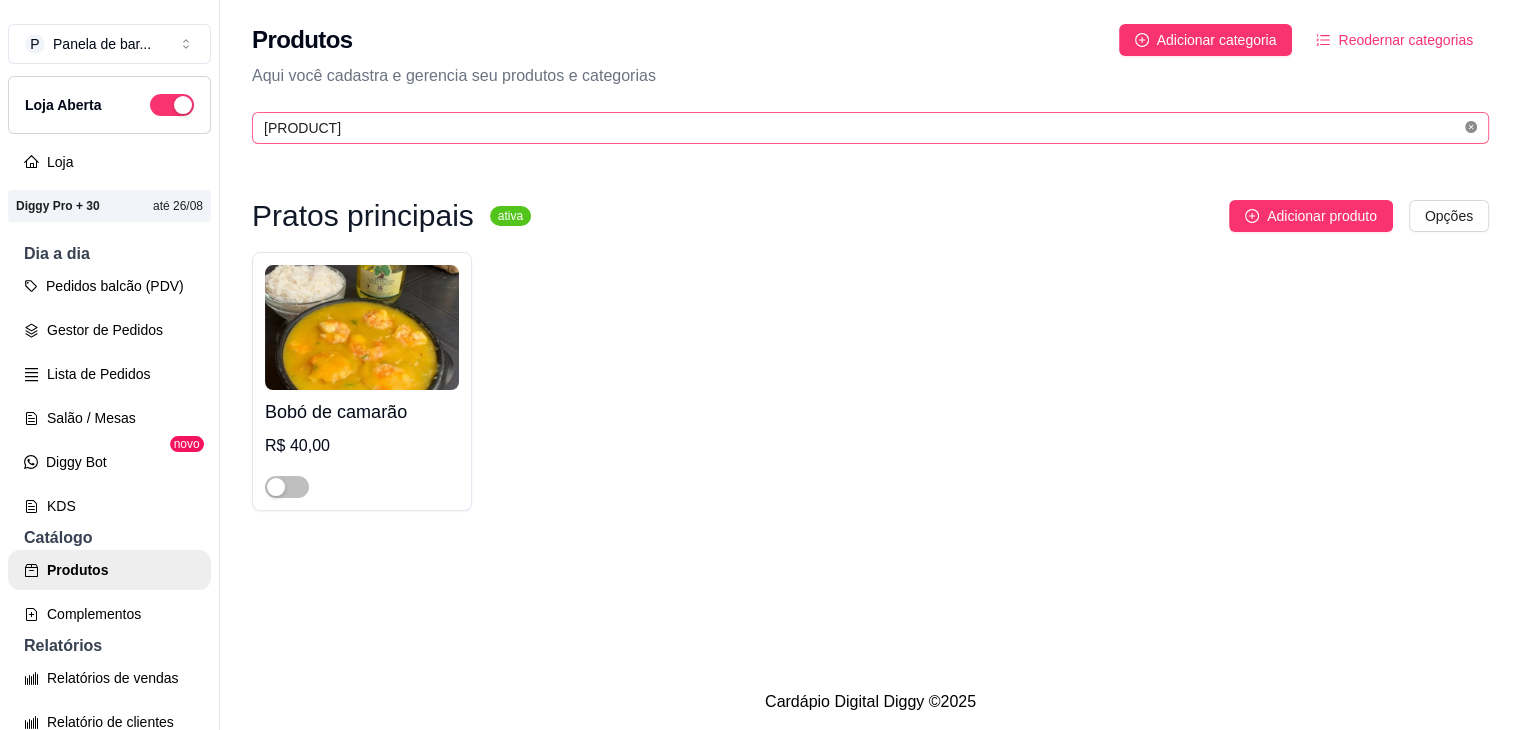 click 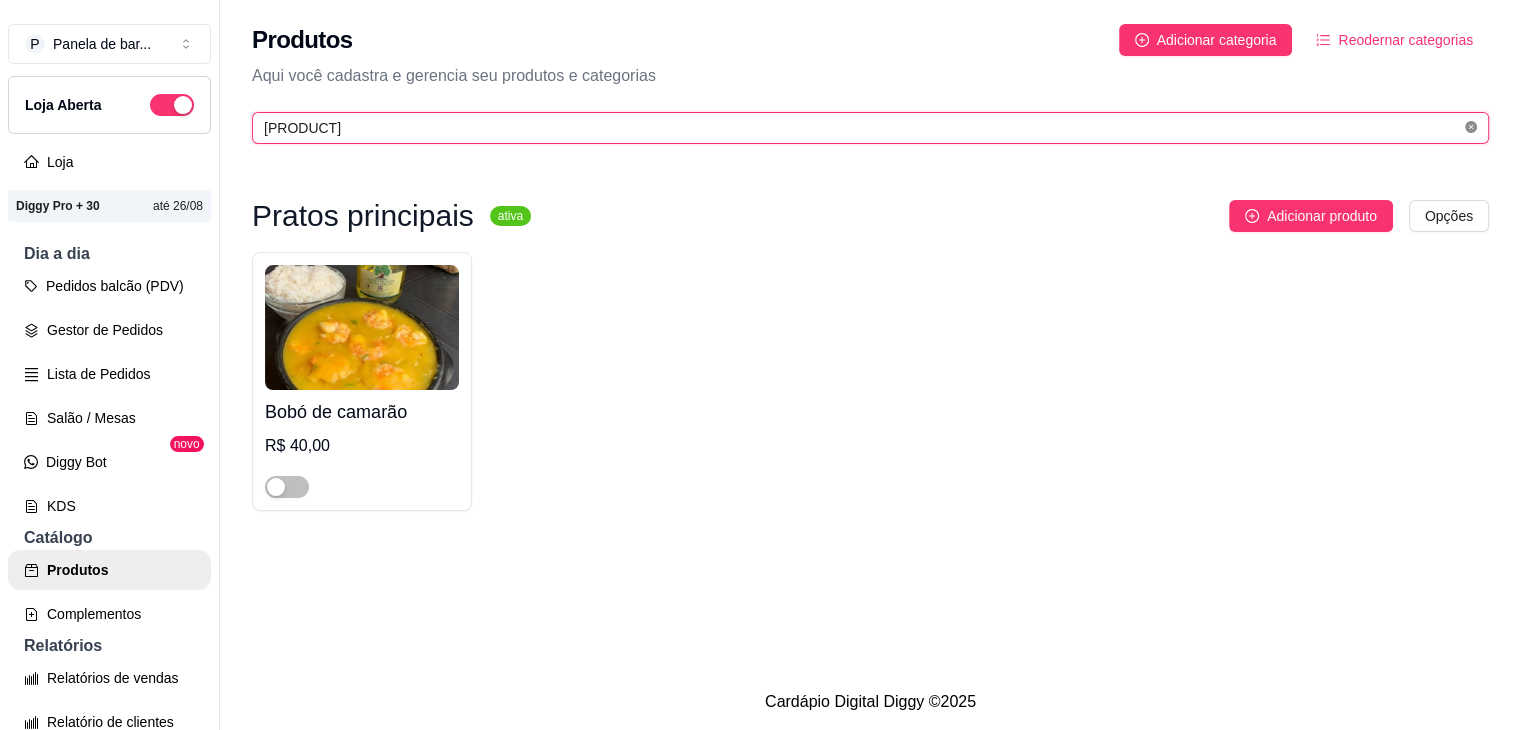 type 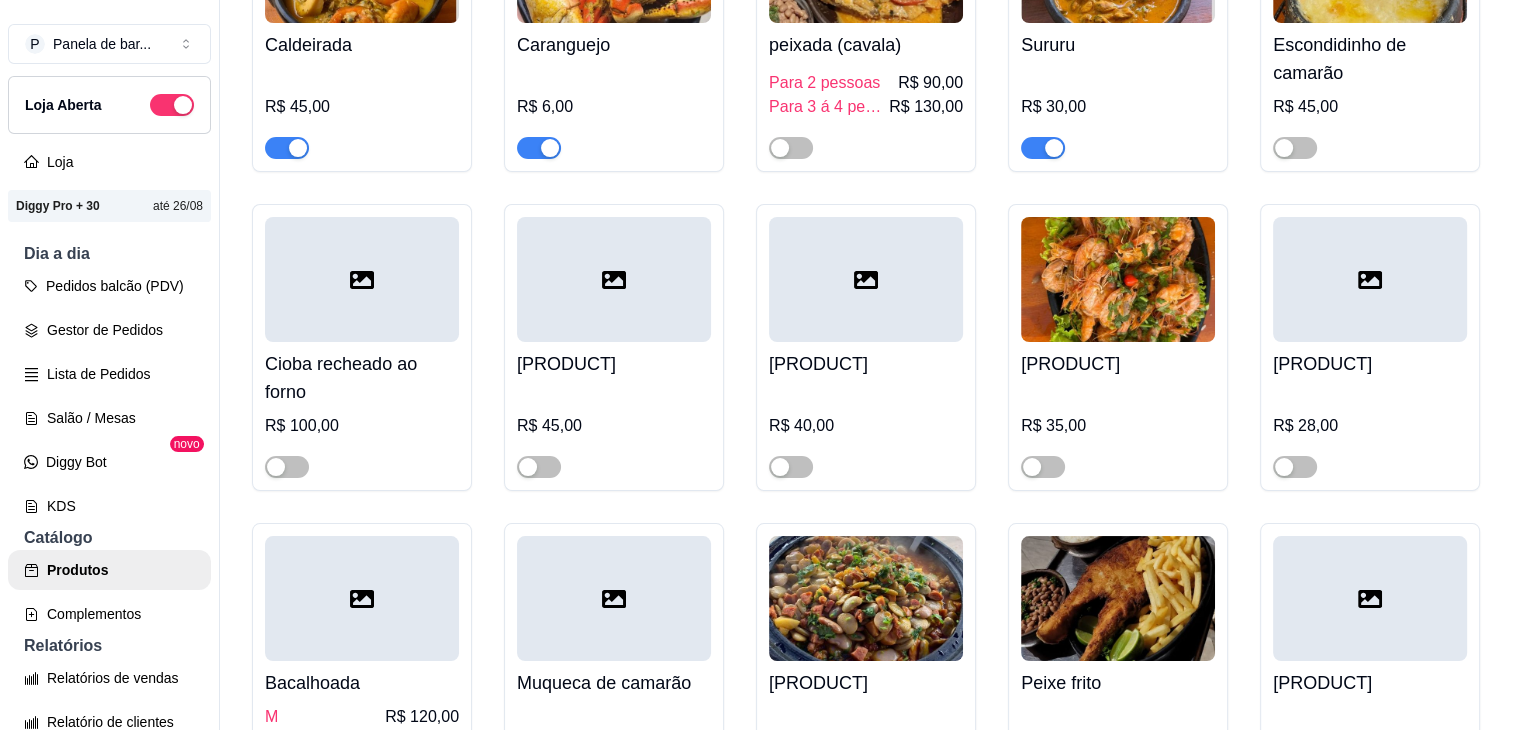 scroll, scrollTop: 968, scrollLeft: 0, axis: vertical 